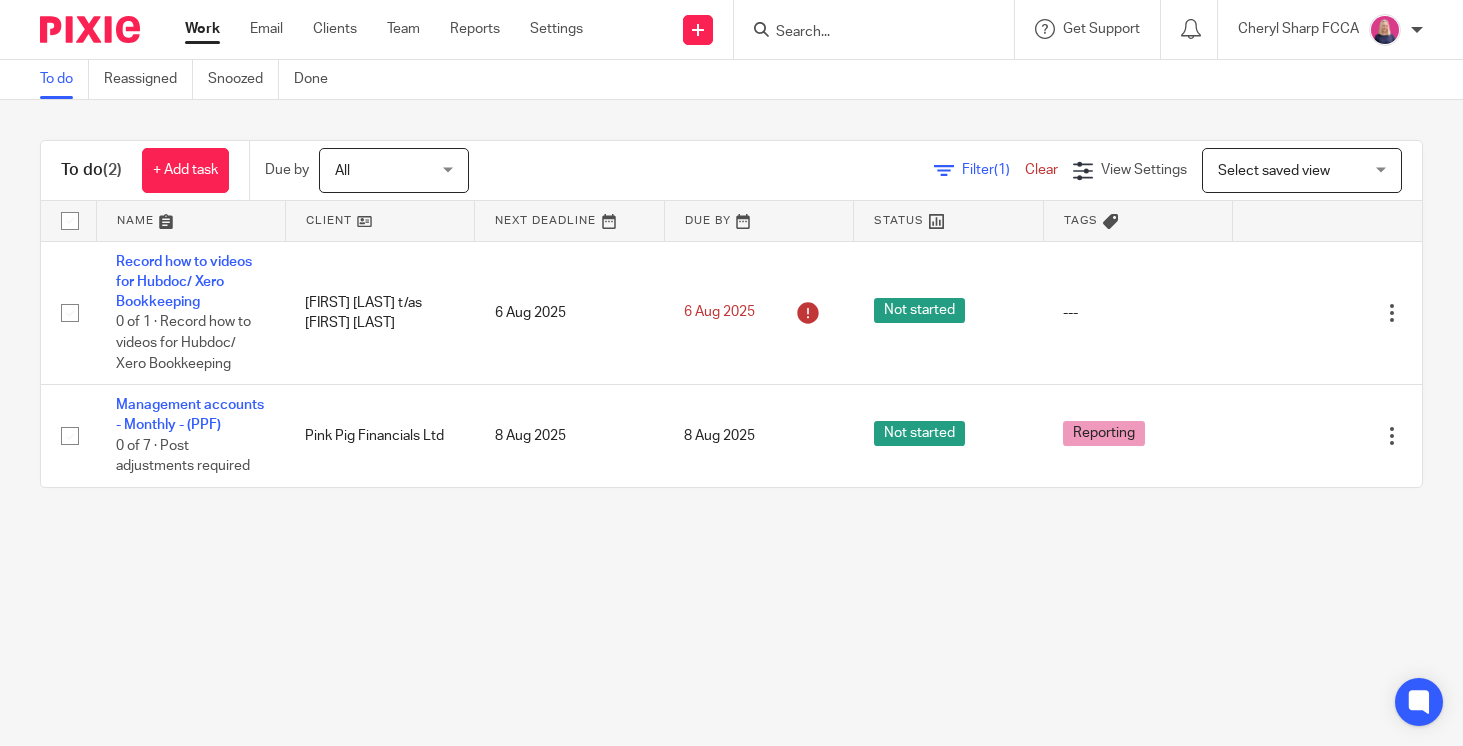 scroll, scrollTop: 0, scrollLeft: 0, axis: both 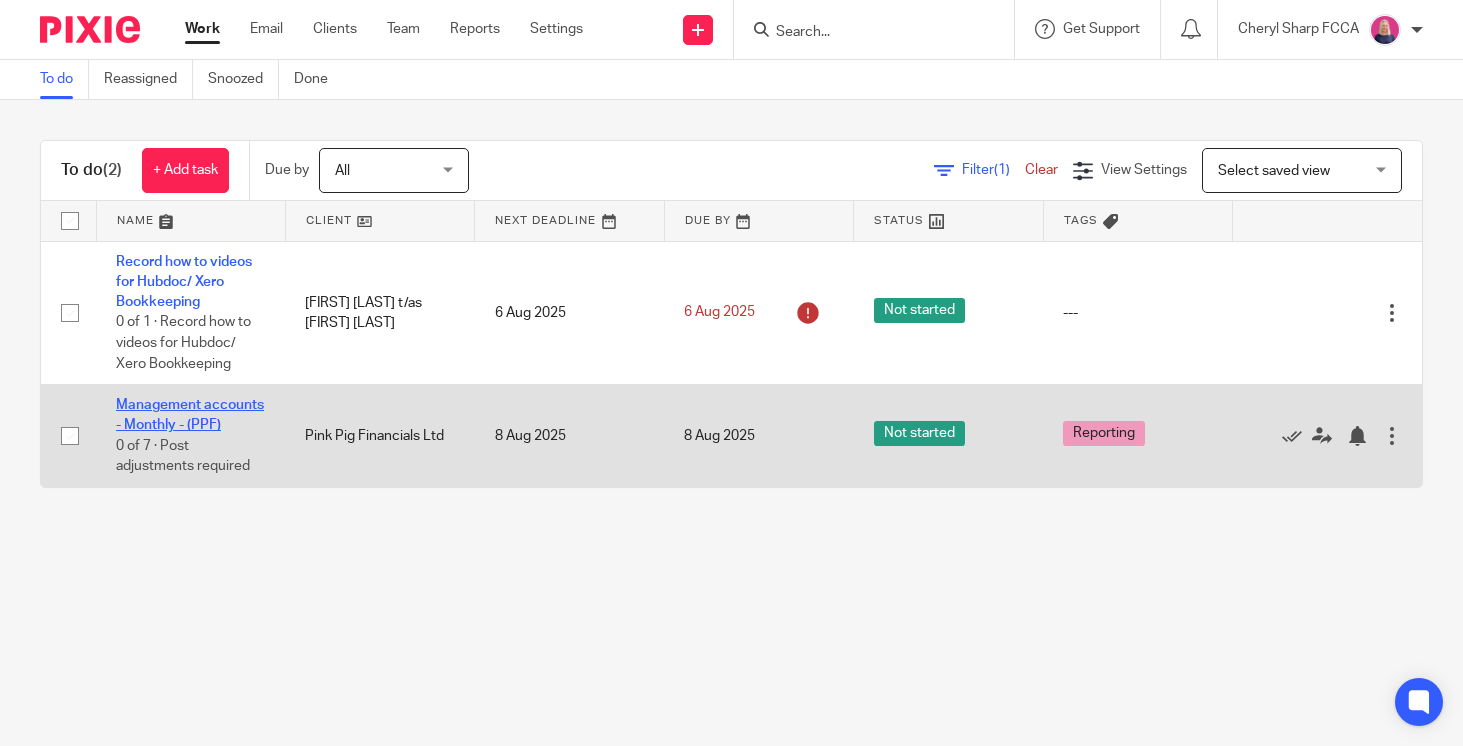 click on "Management accounts - Monthly - (PPF)" at bounding box center (190, 415) 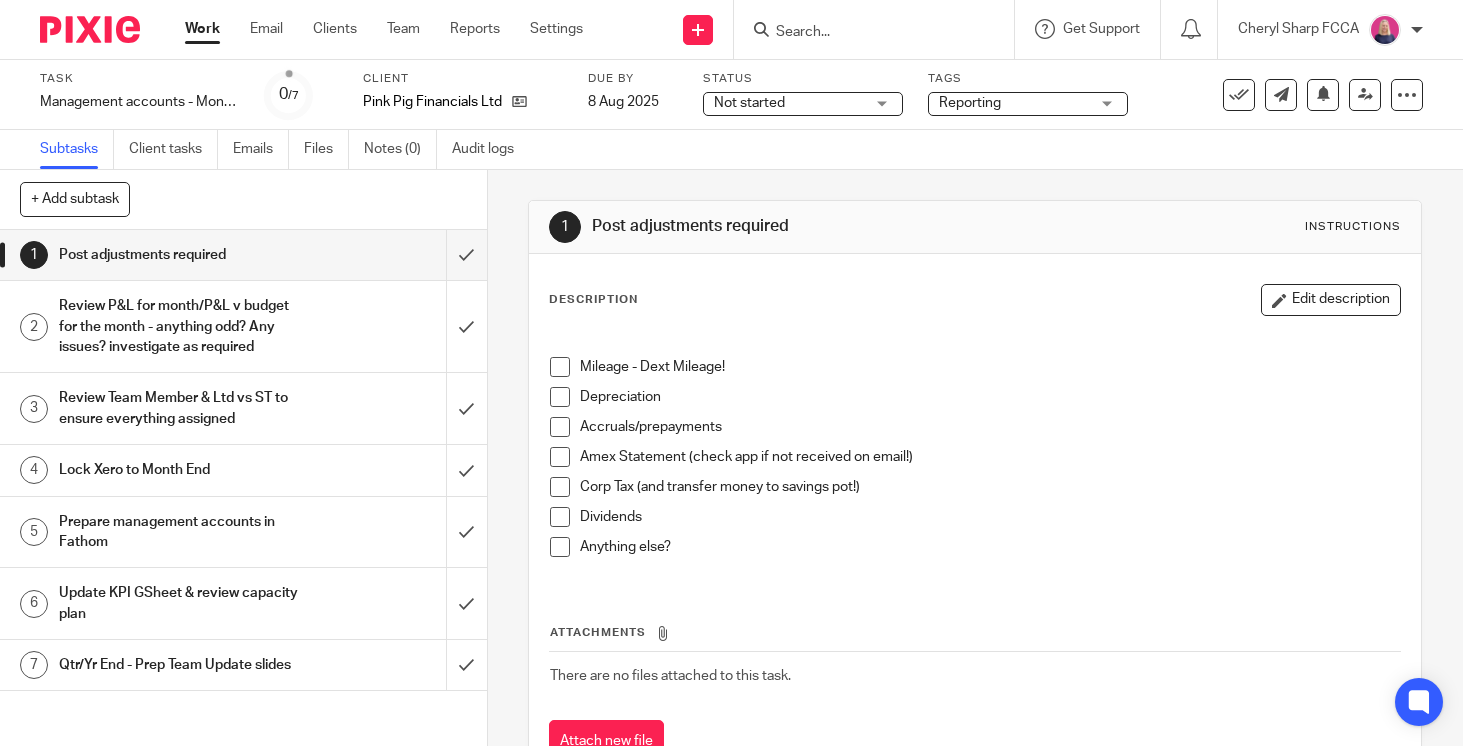 scroll, scrollTop: 0, scrollLeft: 0, axis: both 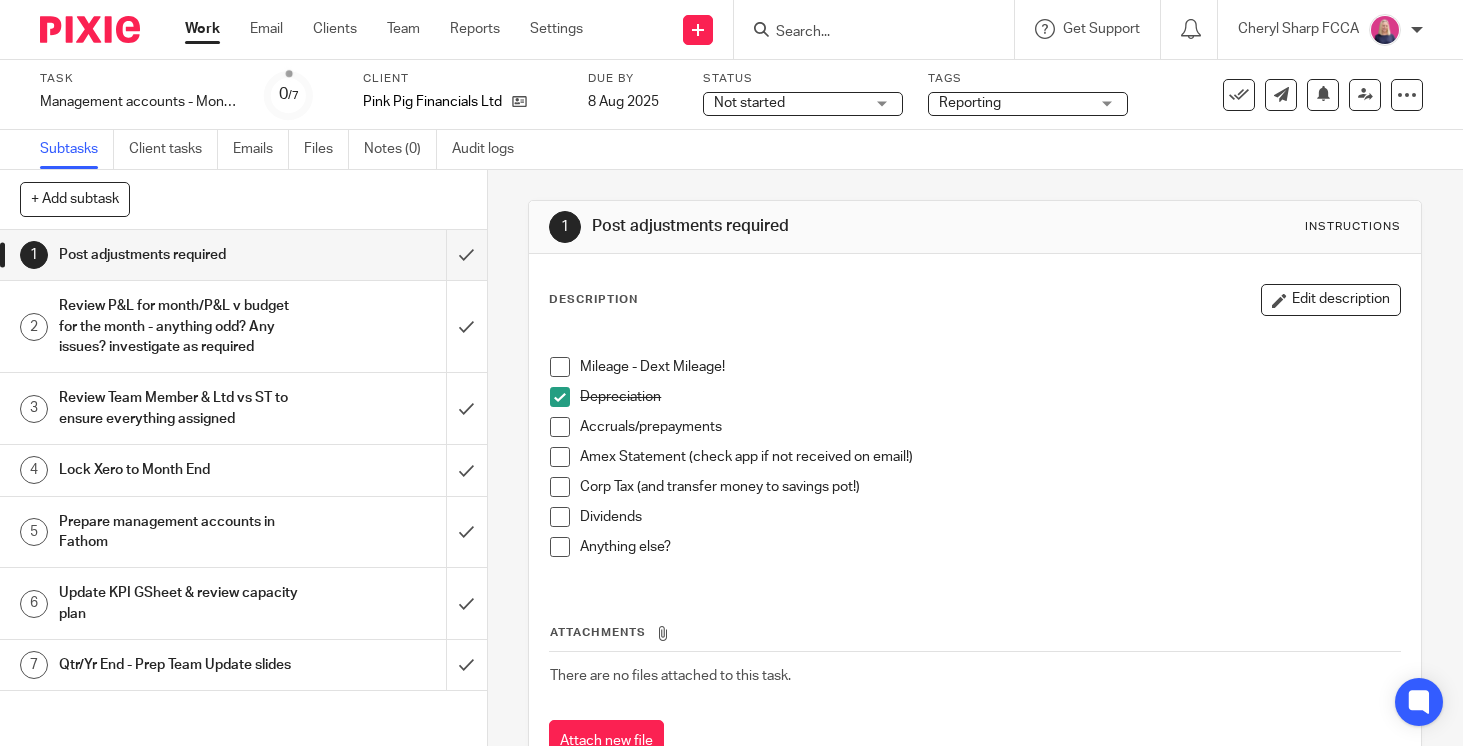 click at bounding box center [560, 367] 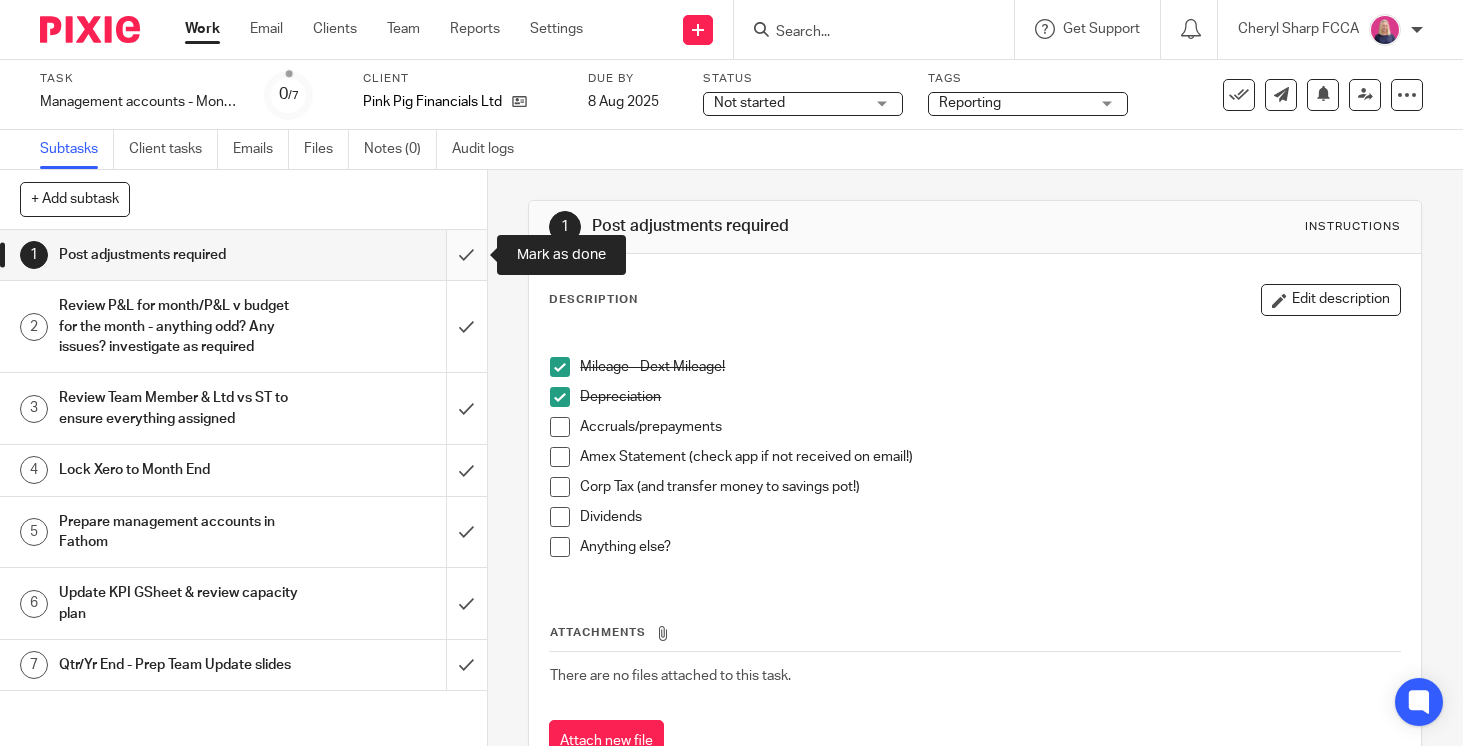 click at bounding box center [243, 255] 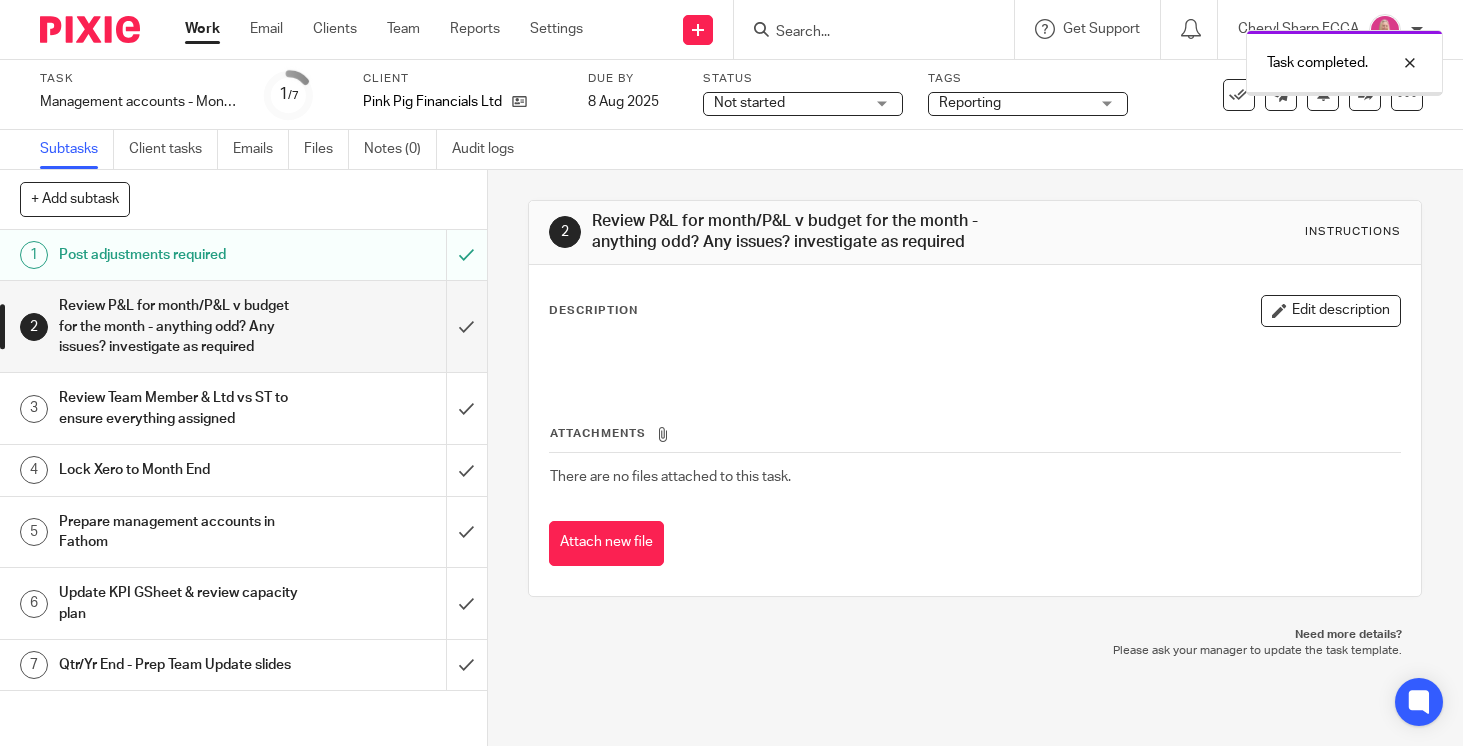 scroll, scrollTop: 0, scrollLeft: 0, axis: both 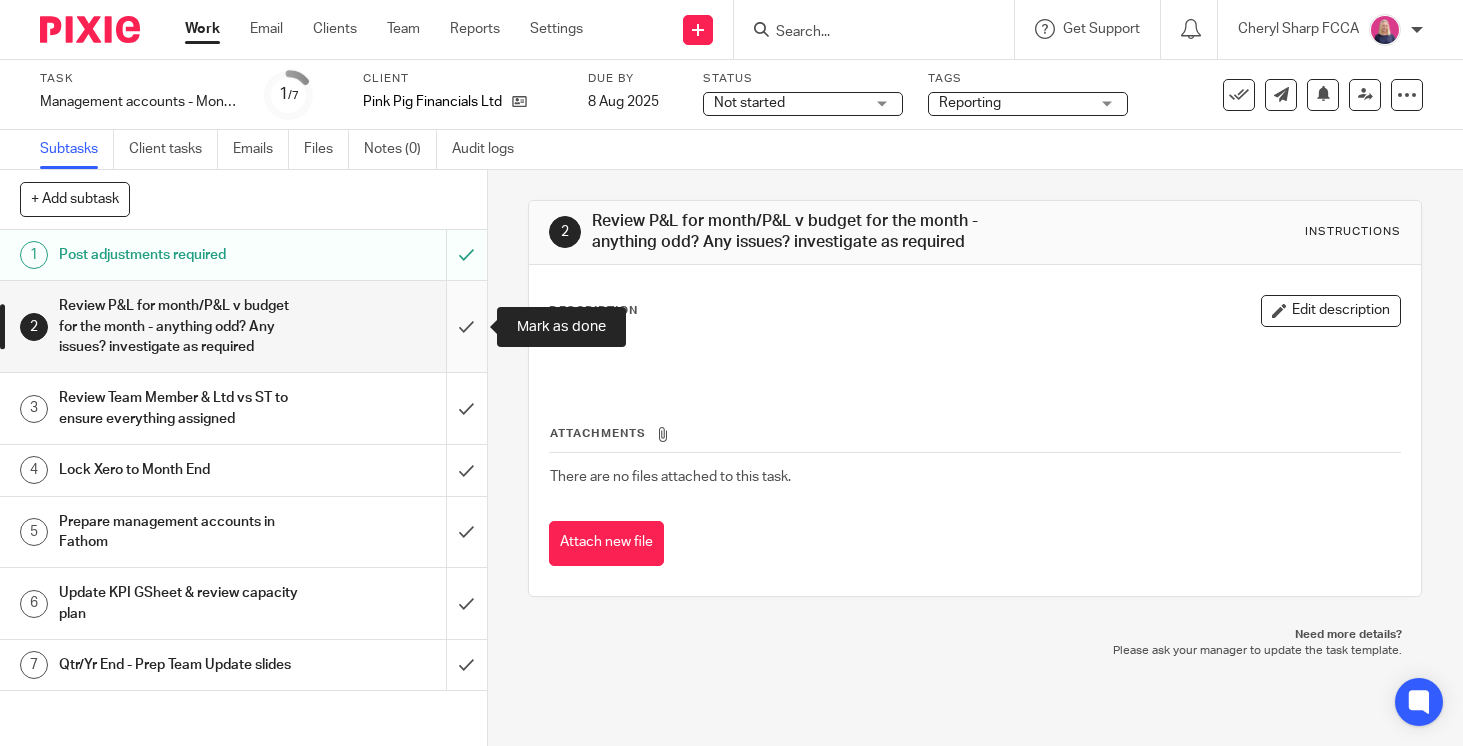 click at bounding box center [243, 326] 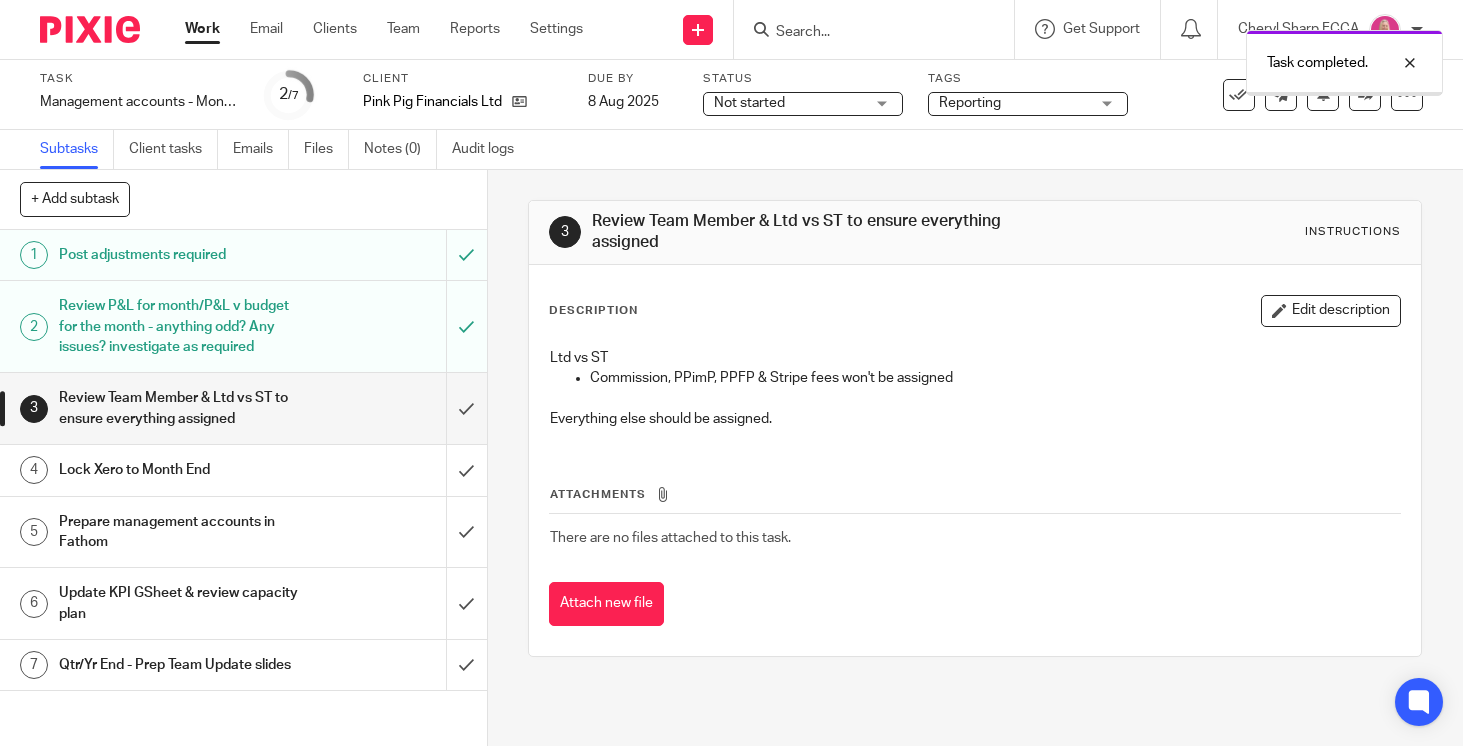 scroll, scrollTop: 0, scrollLeft: 0, axis: both 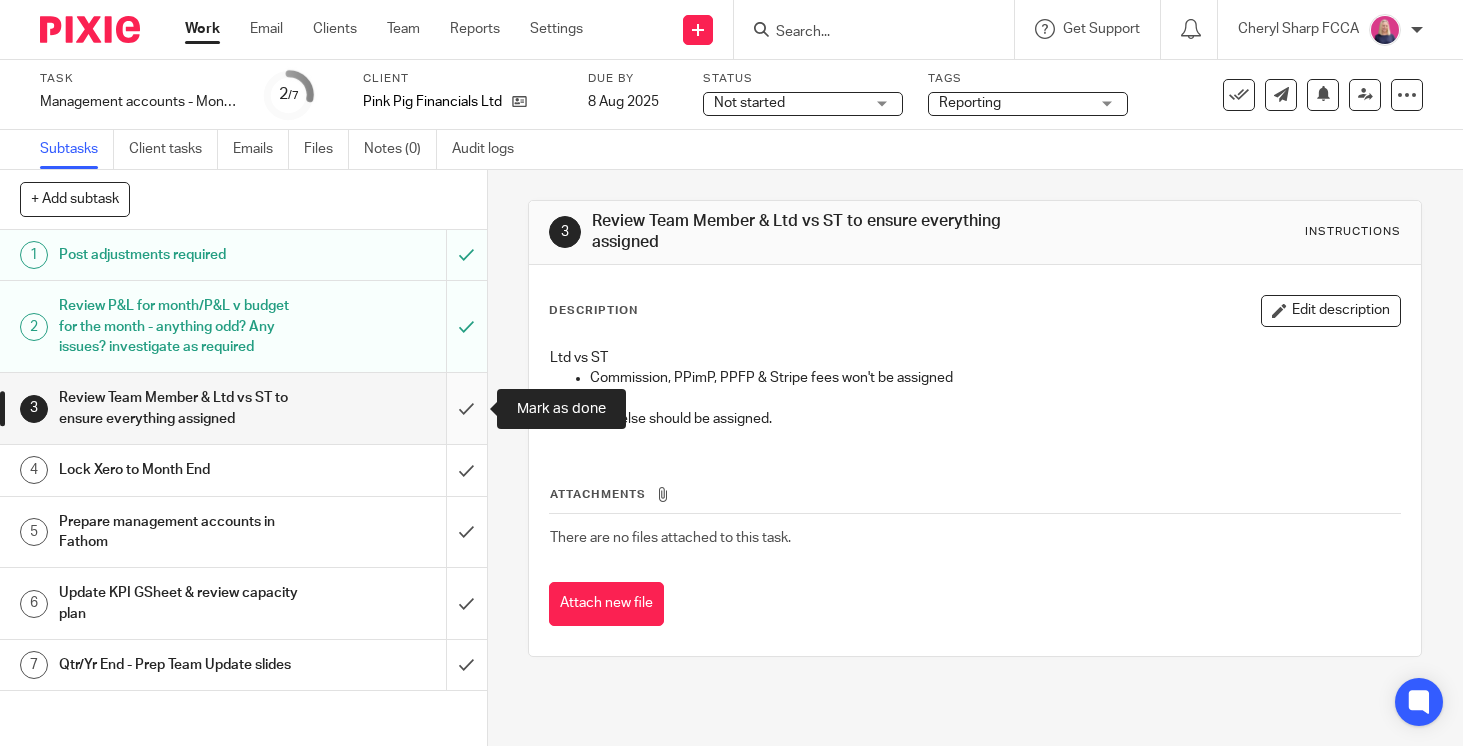 click at bounding box center (243, 408) 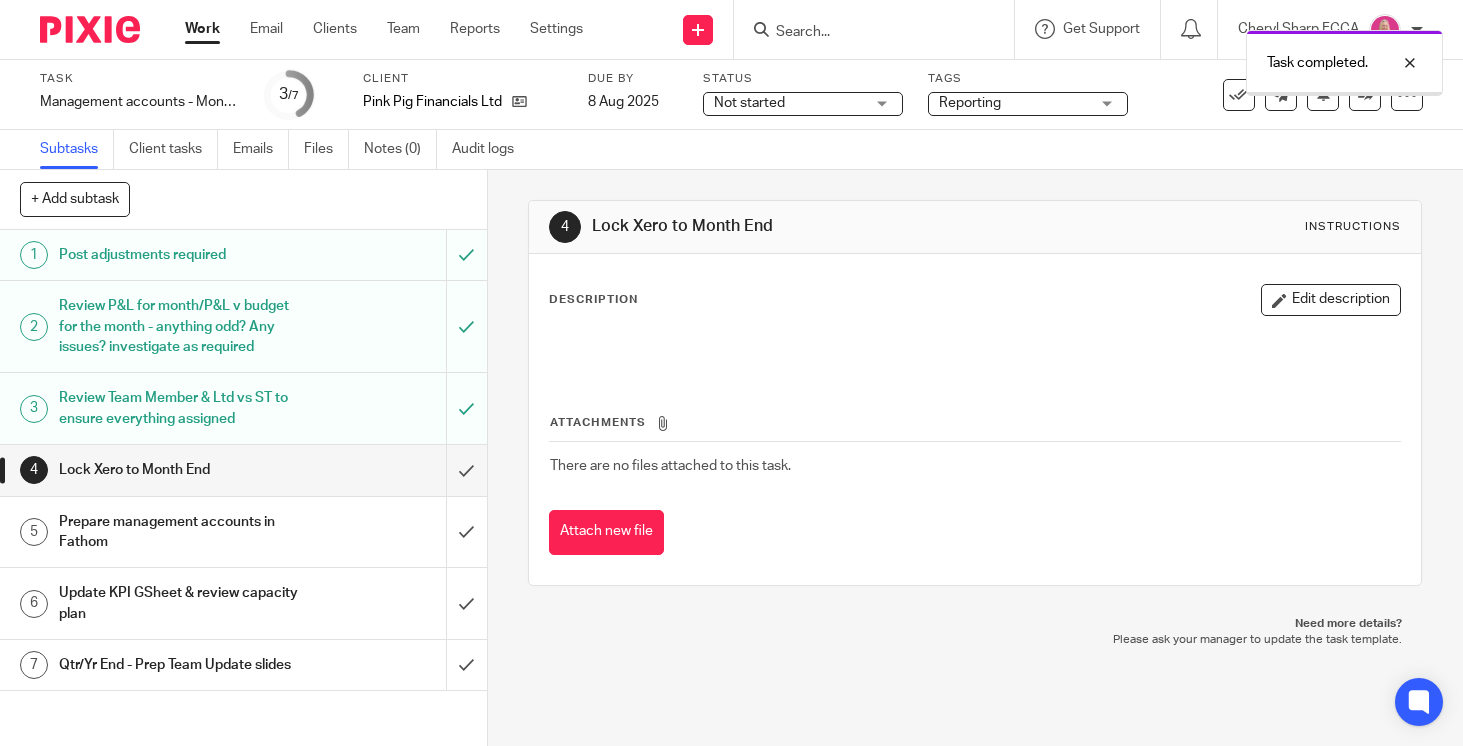 scroll, scrollTop: 0, scrollLeft: 0, axis: both 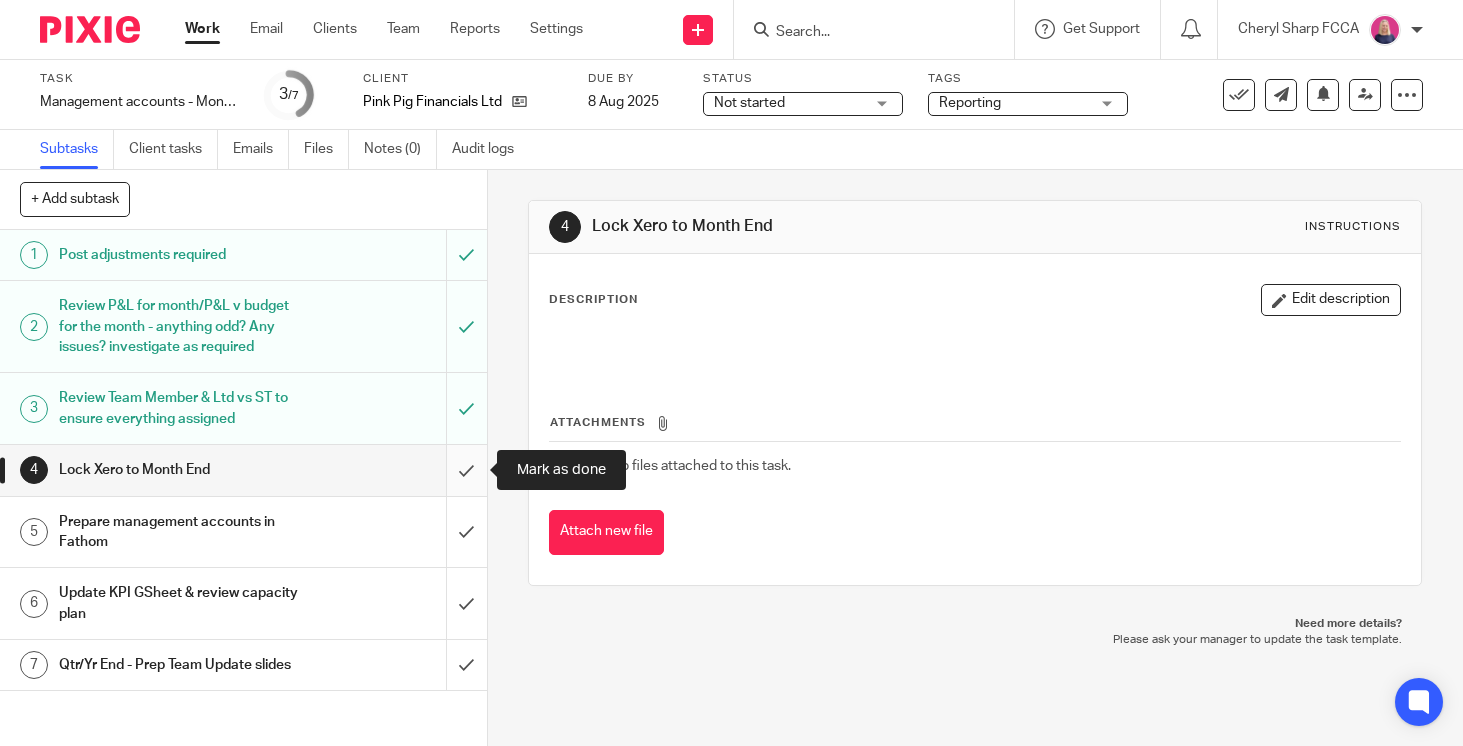 click at bounding box center [243, 470] 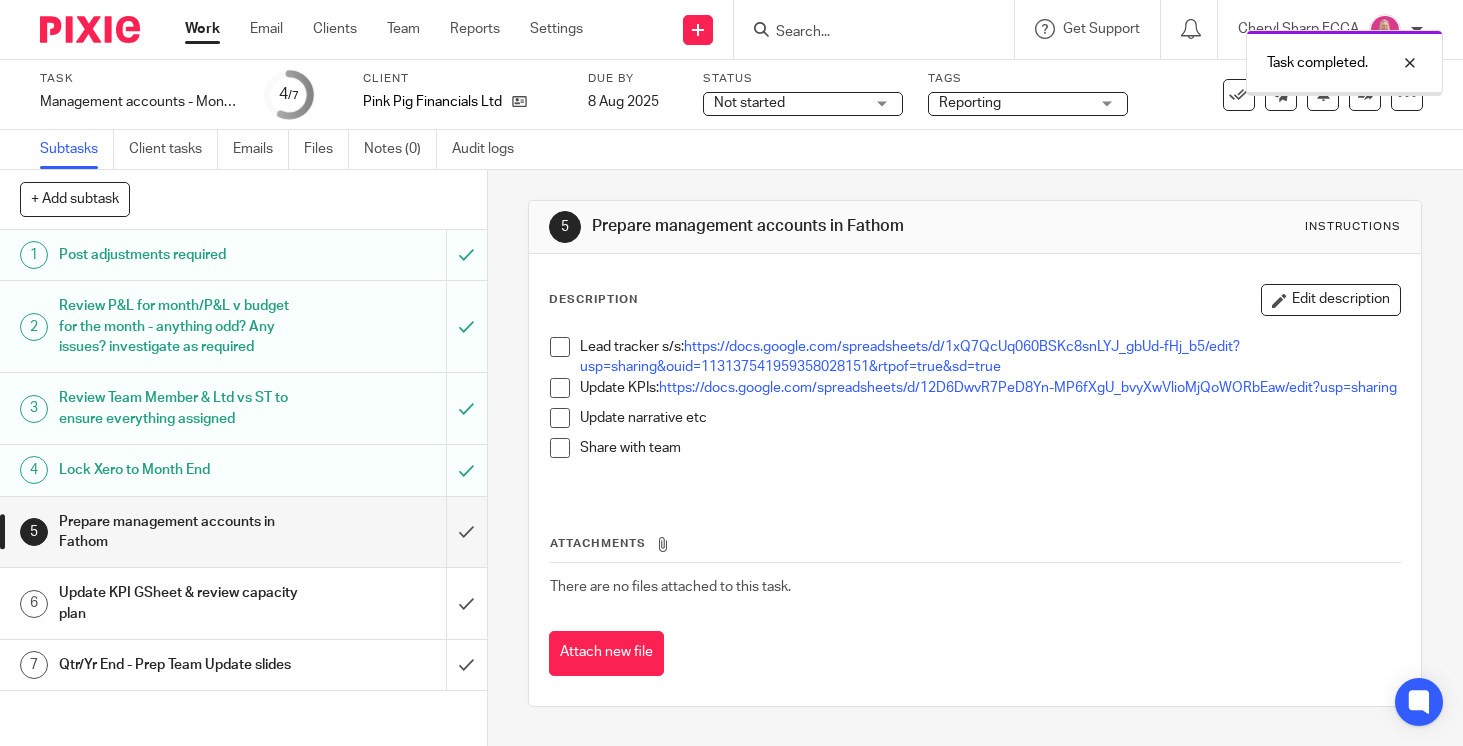 scroll, scrollTop: 0, scrollLeft: 0, axis: both 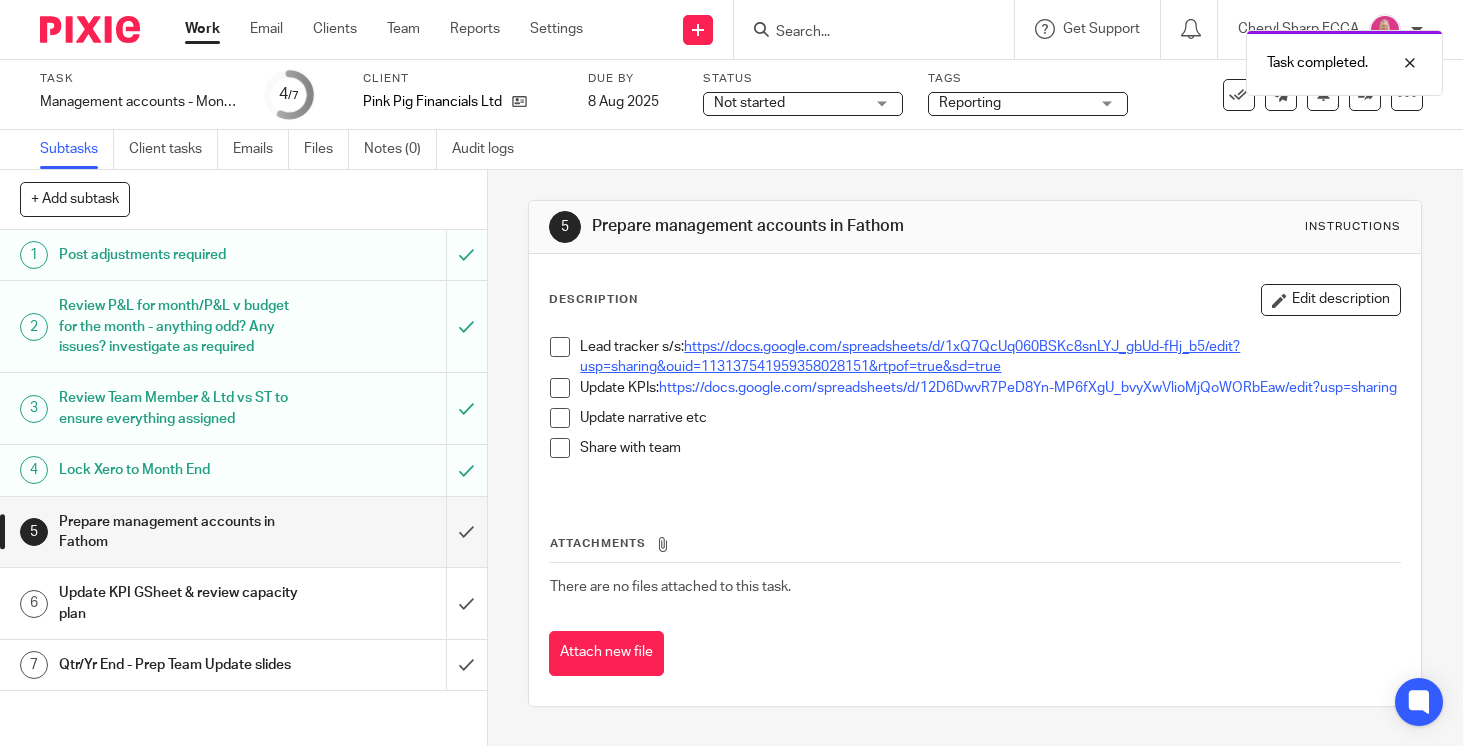 click on "https://docs.google.com/spreadsheets/d/1xQ7QcUq060BSKc8snLYJ_gbUd-fHj_b5/edit?usp=sharing&ouid=113137541959358028151&rtpof=true&sd=true" at bounding box center (910, 357) 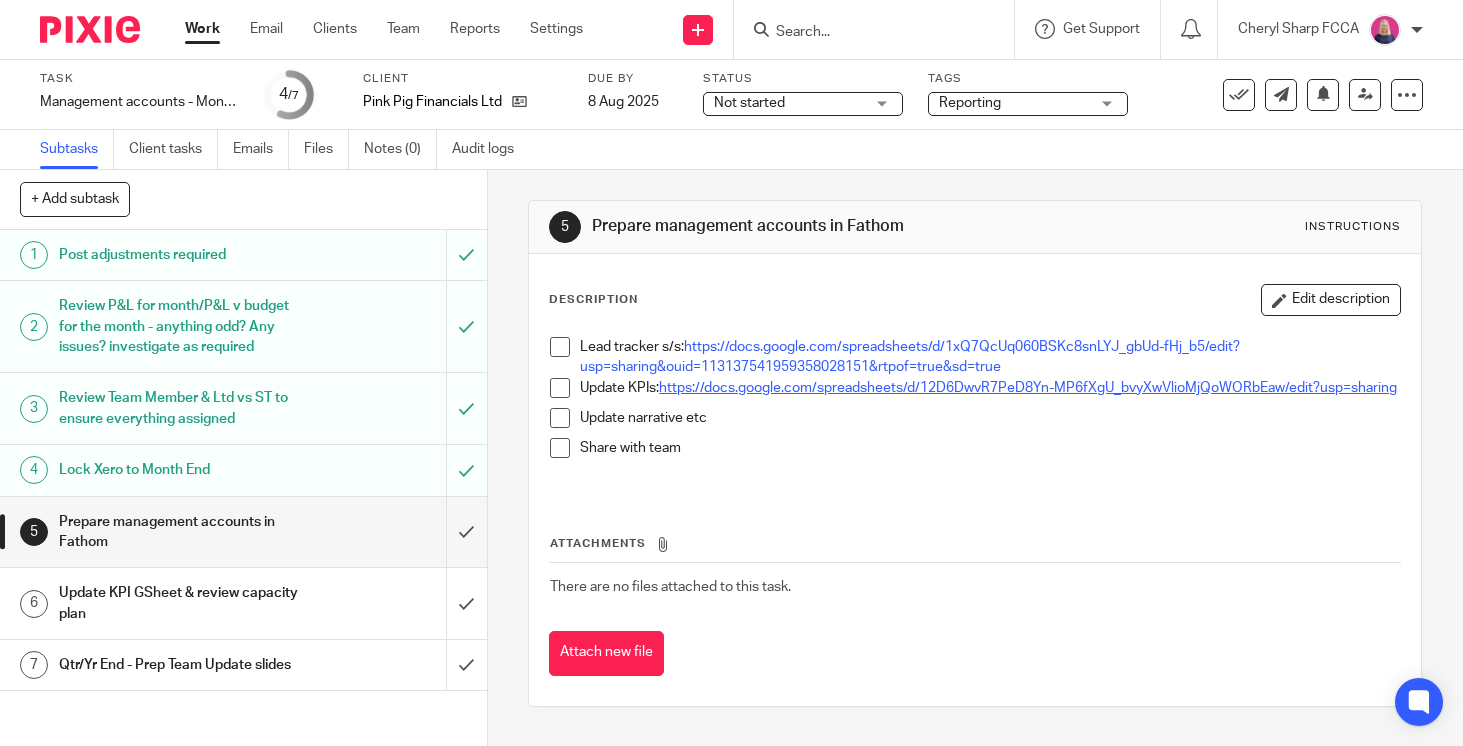 click on "https://docs.google.com/spreadsheets/d/12D6DwvR7PeD8Yn-MP6fXgU_bvyXwVlioMjQoWORbEaw/edit?usp=sharing" at bounding box center [1028, 388] 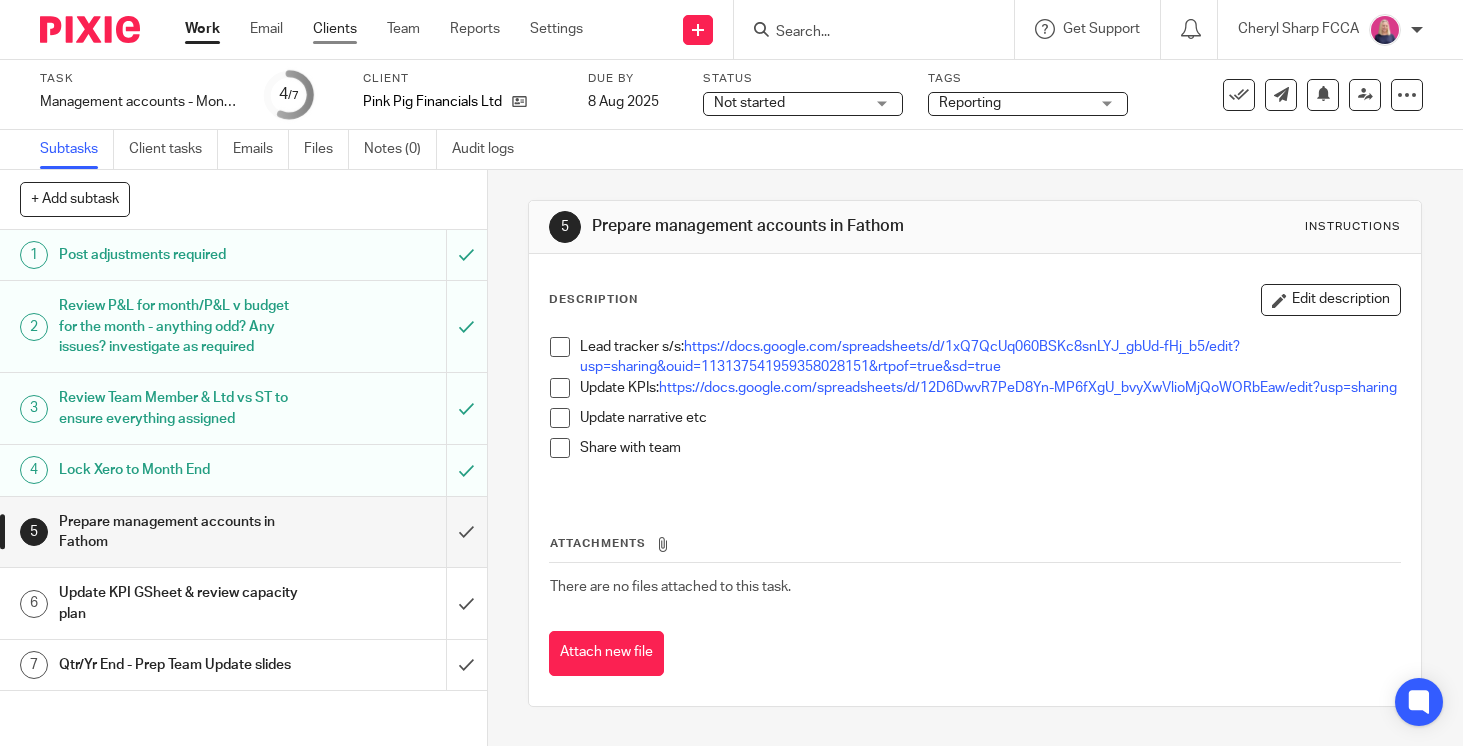 click on "Clients" at bounding box center [335, 29] 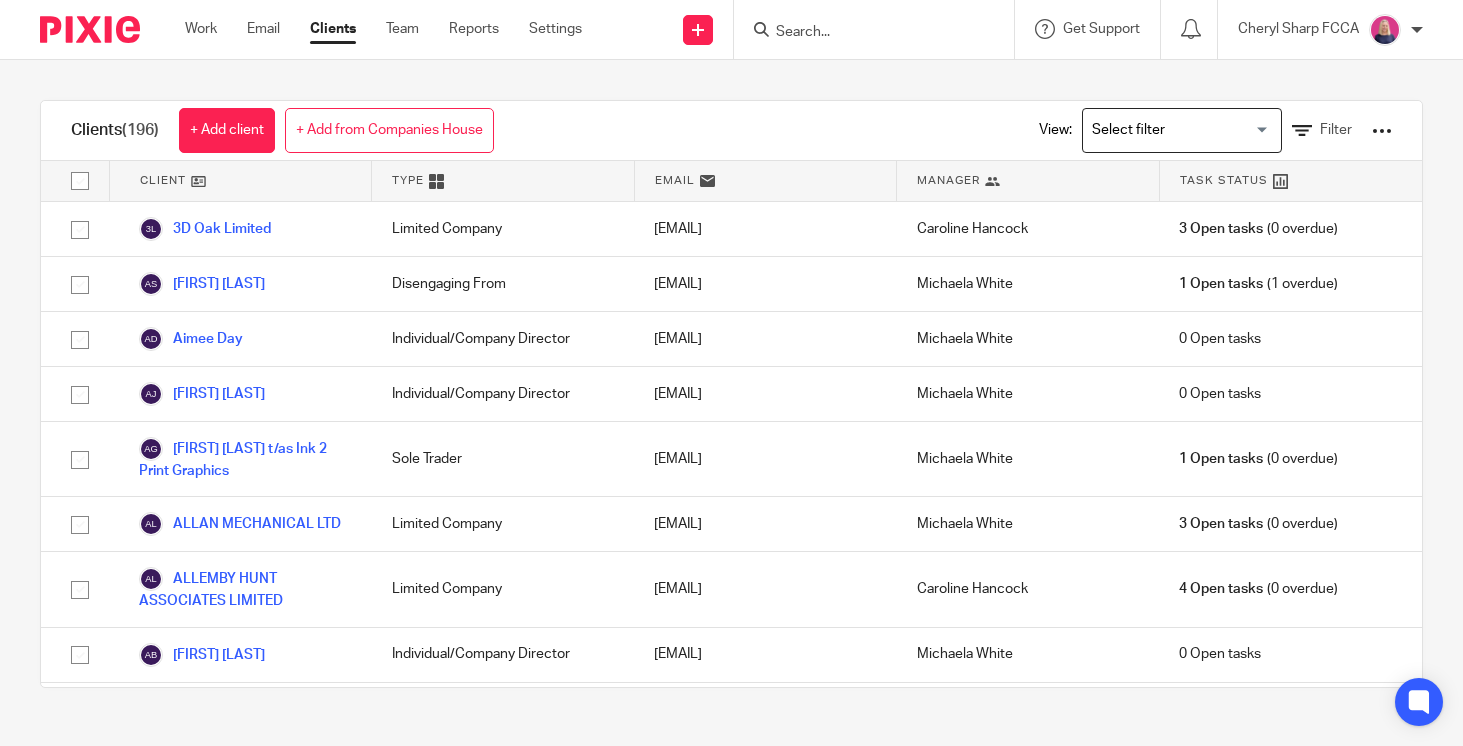 scroll, scrollTop: 0, scrollLeft: 0, axis: both 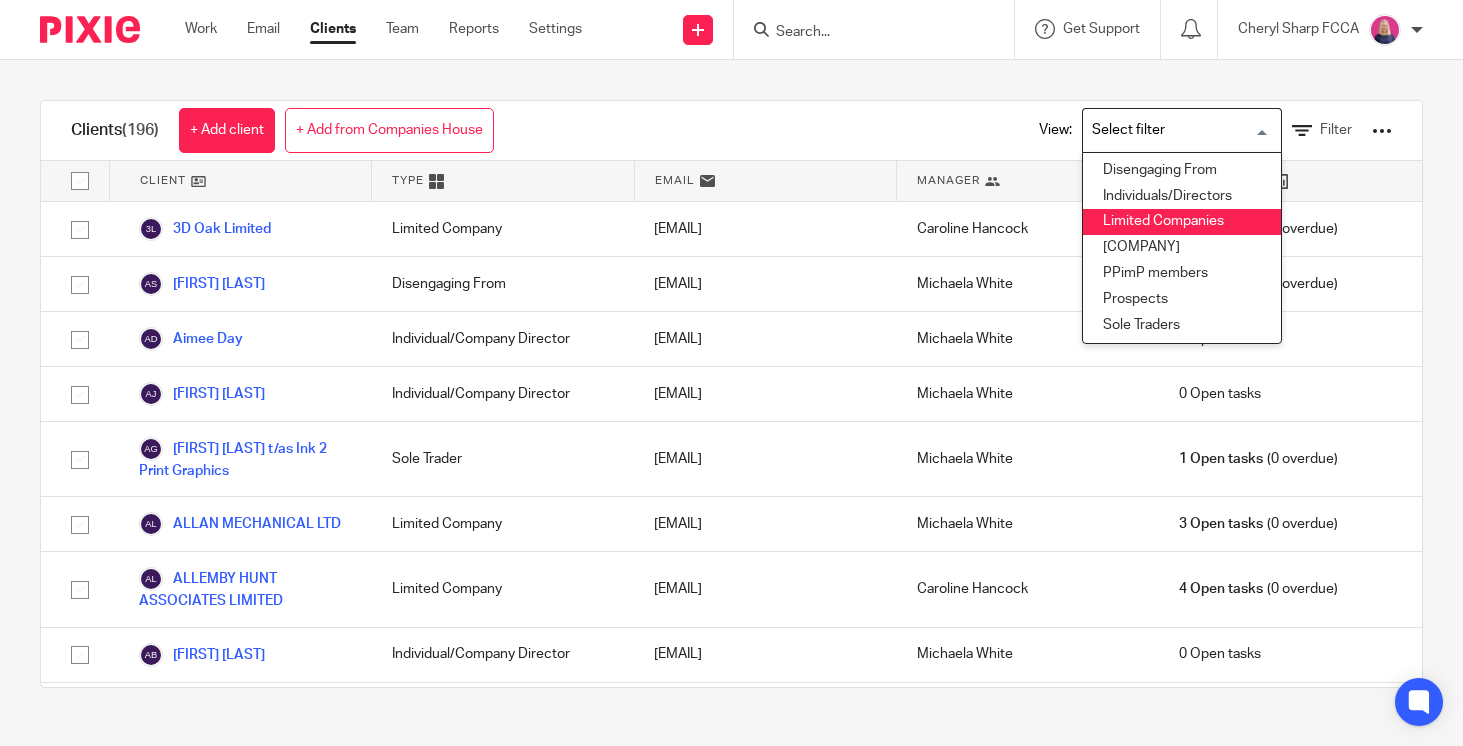 click on "Limited Companies" at bounding box center (1182, 222) 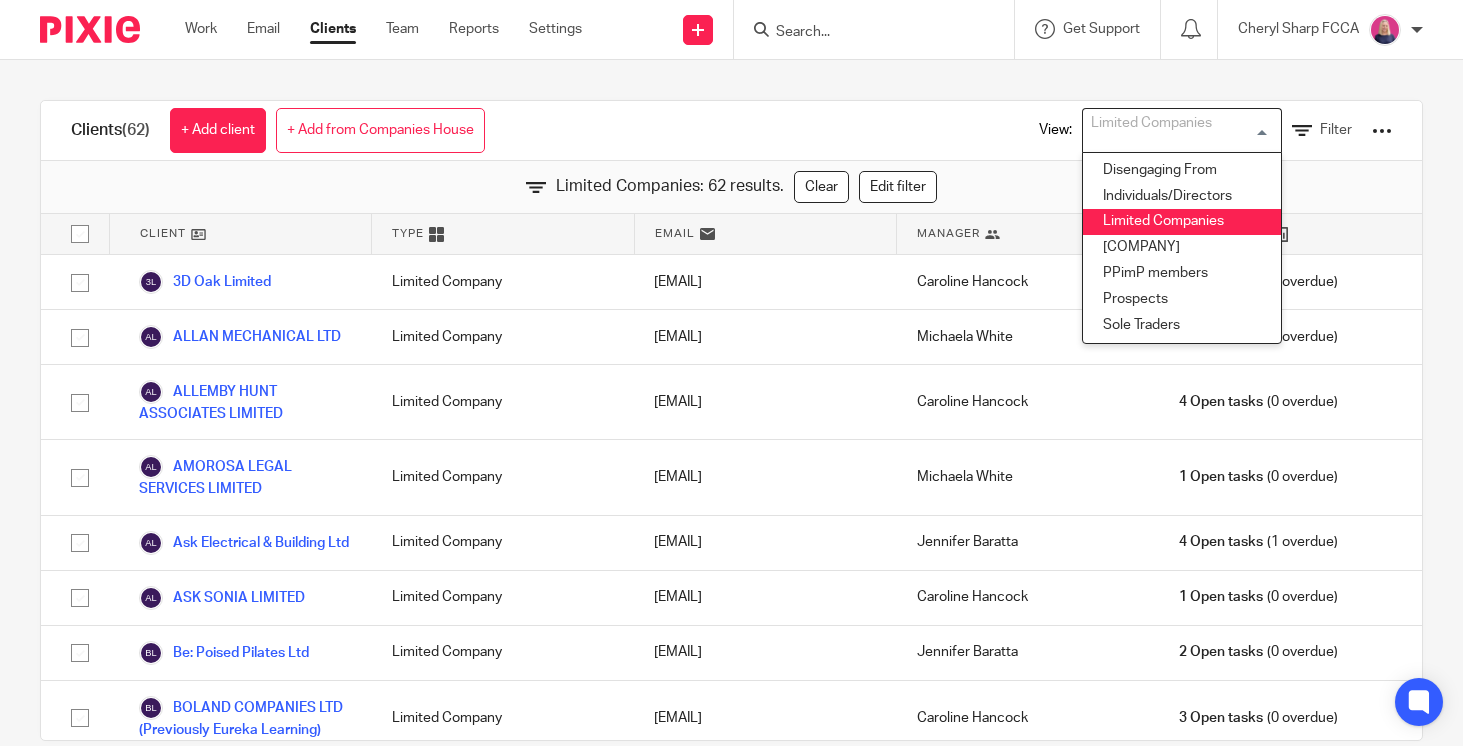 click at bounding box center (864, 33) 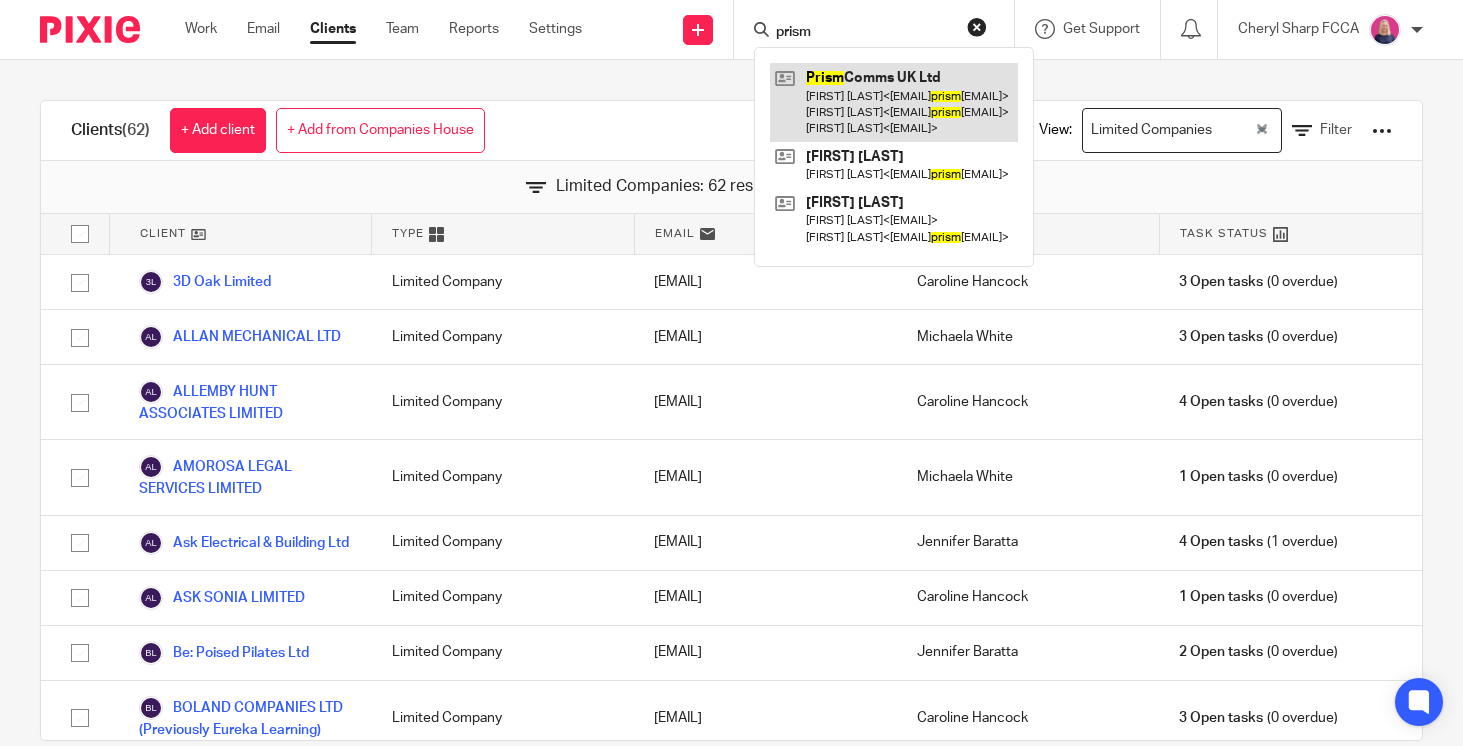 type on "prism" 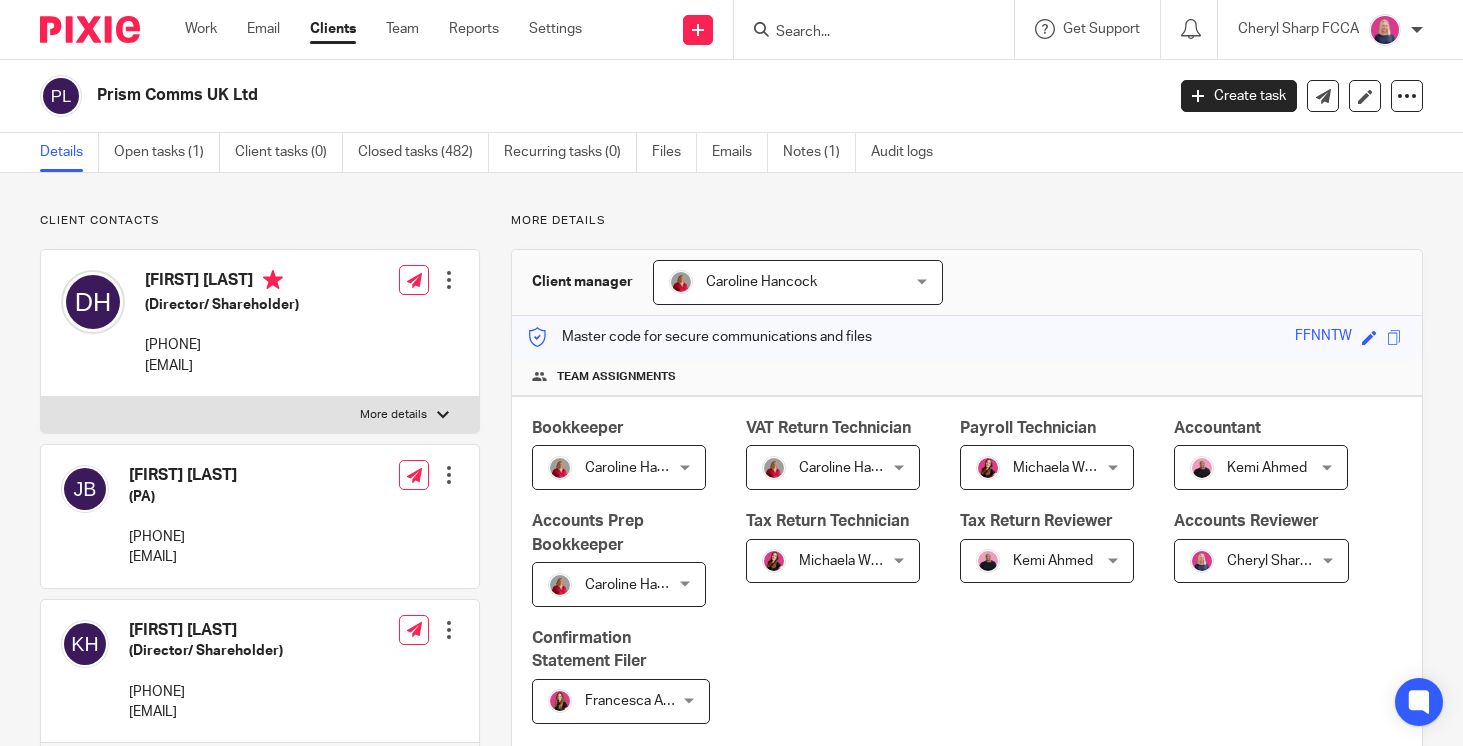 scroll, scrollTop: 0, scrollLeft: 0, axis: both 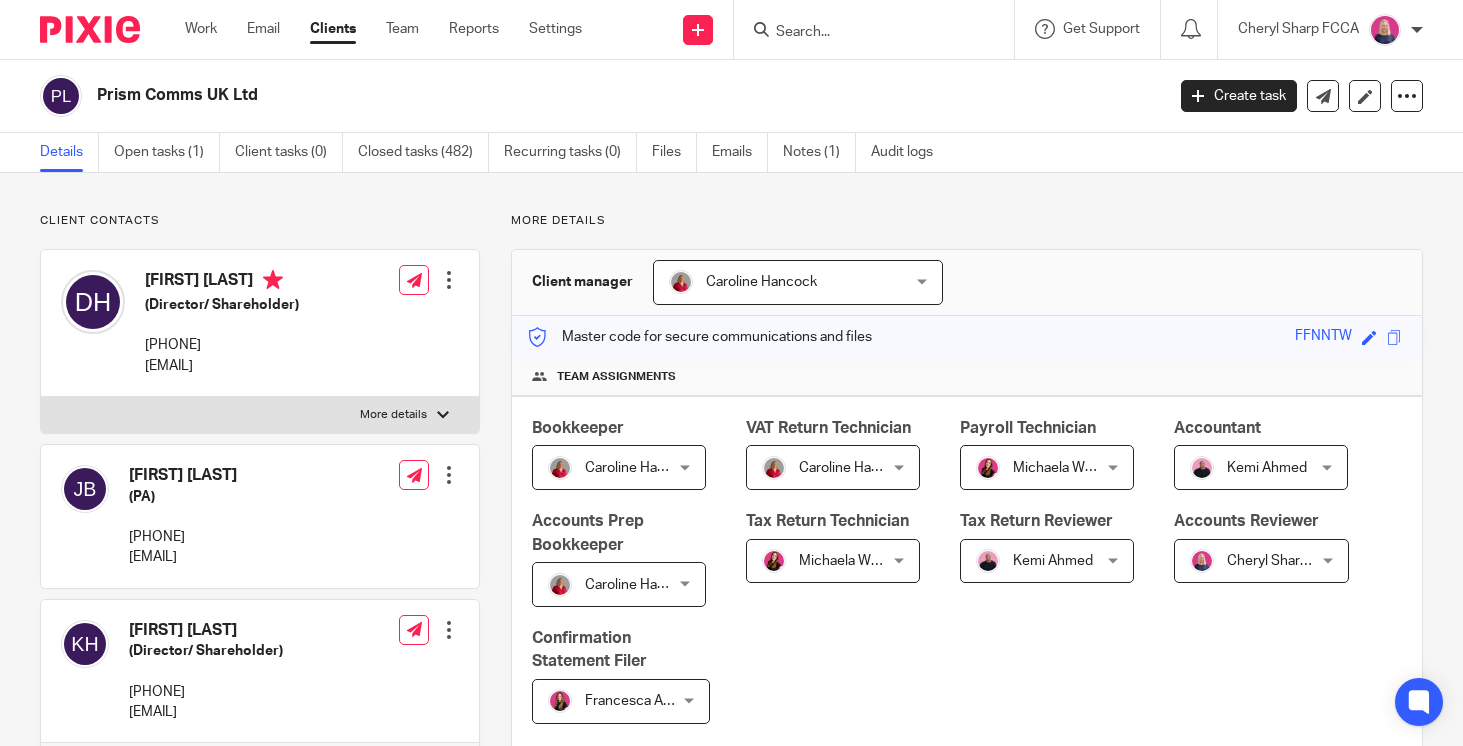 click at bounding box center [864, 33] 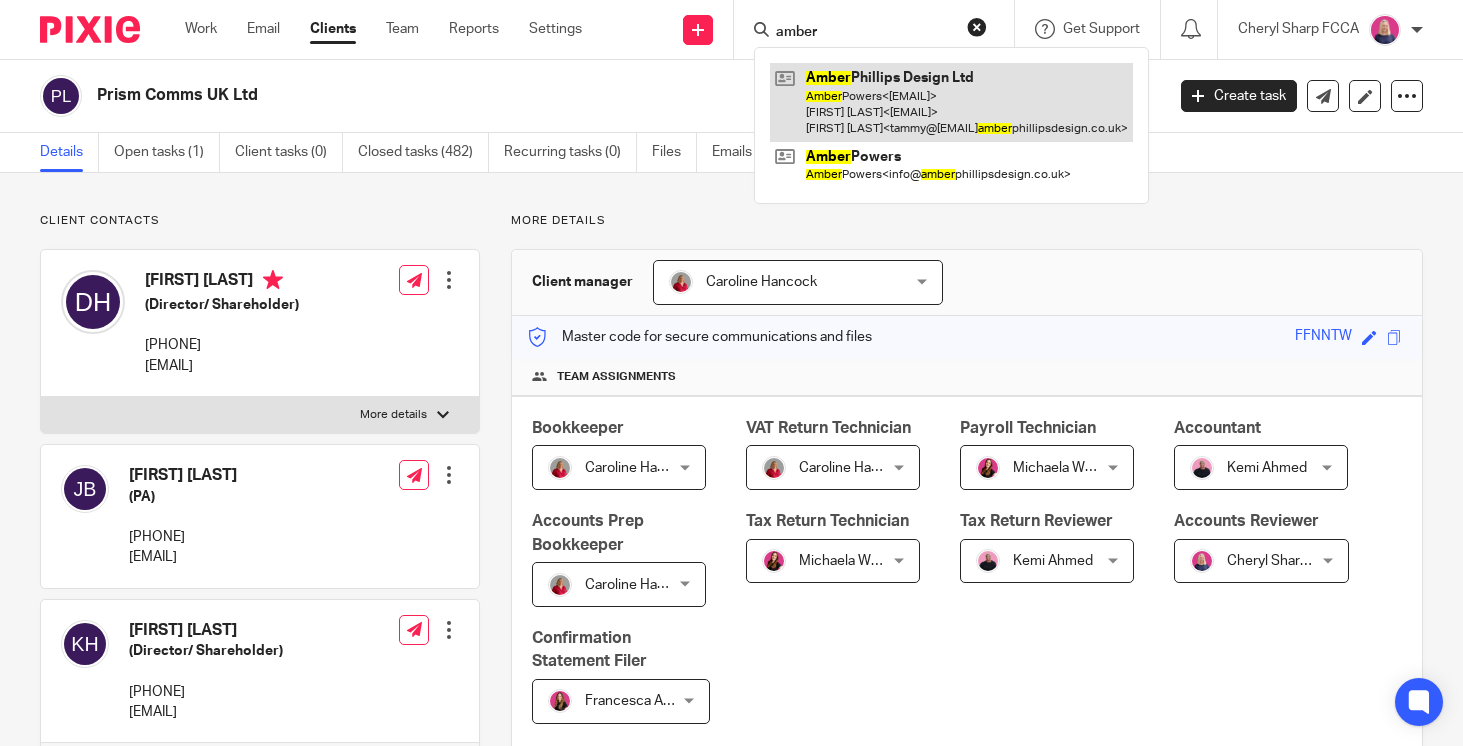 type on "amber" 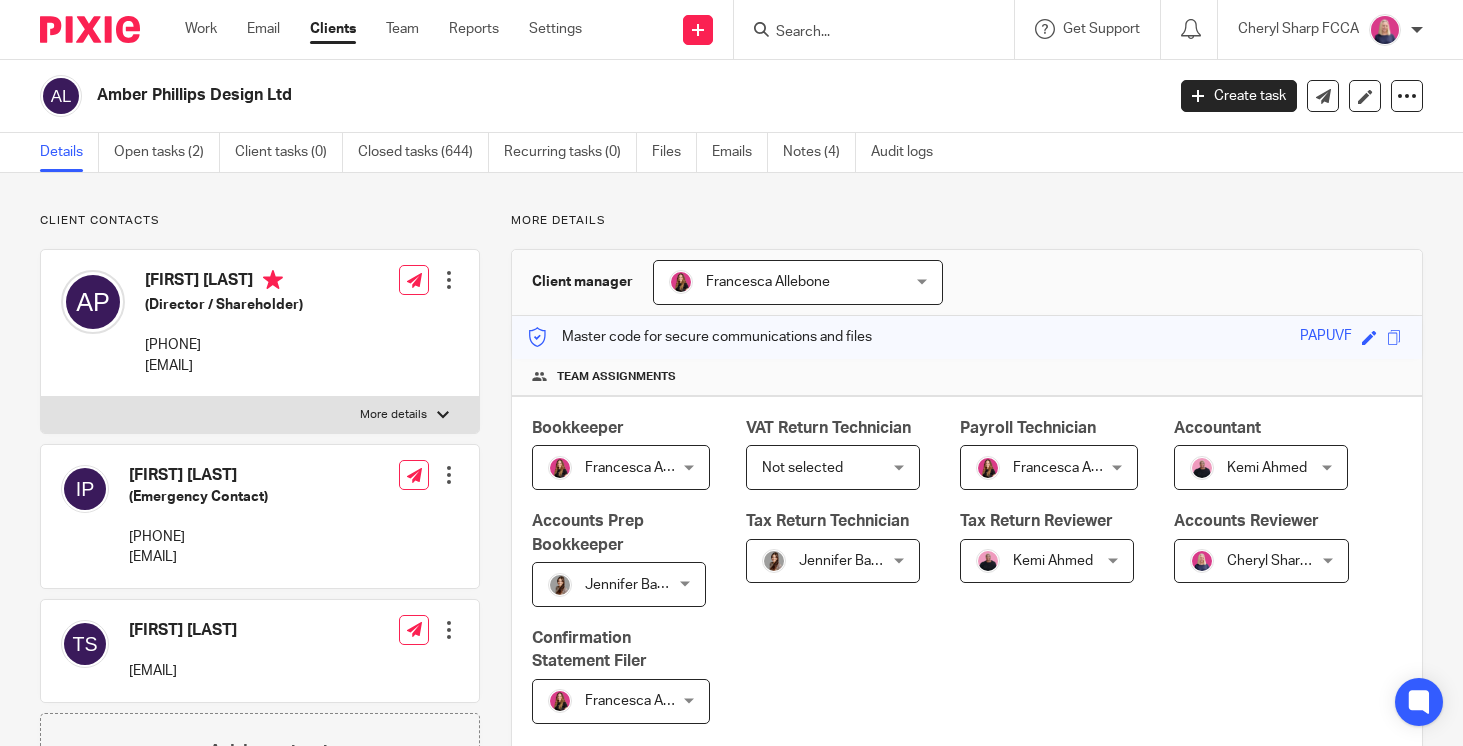 scroll, scrollTop: 0, scrollLeft: 0, axis: both 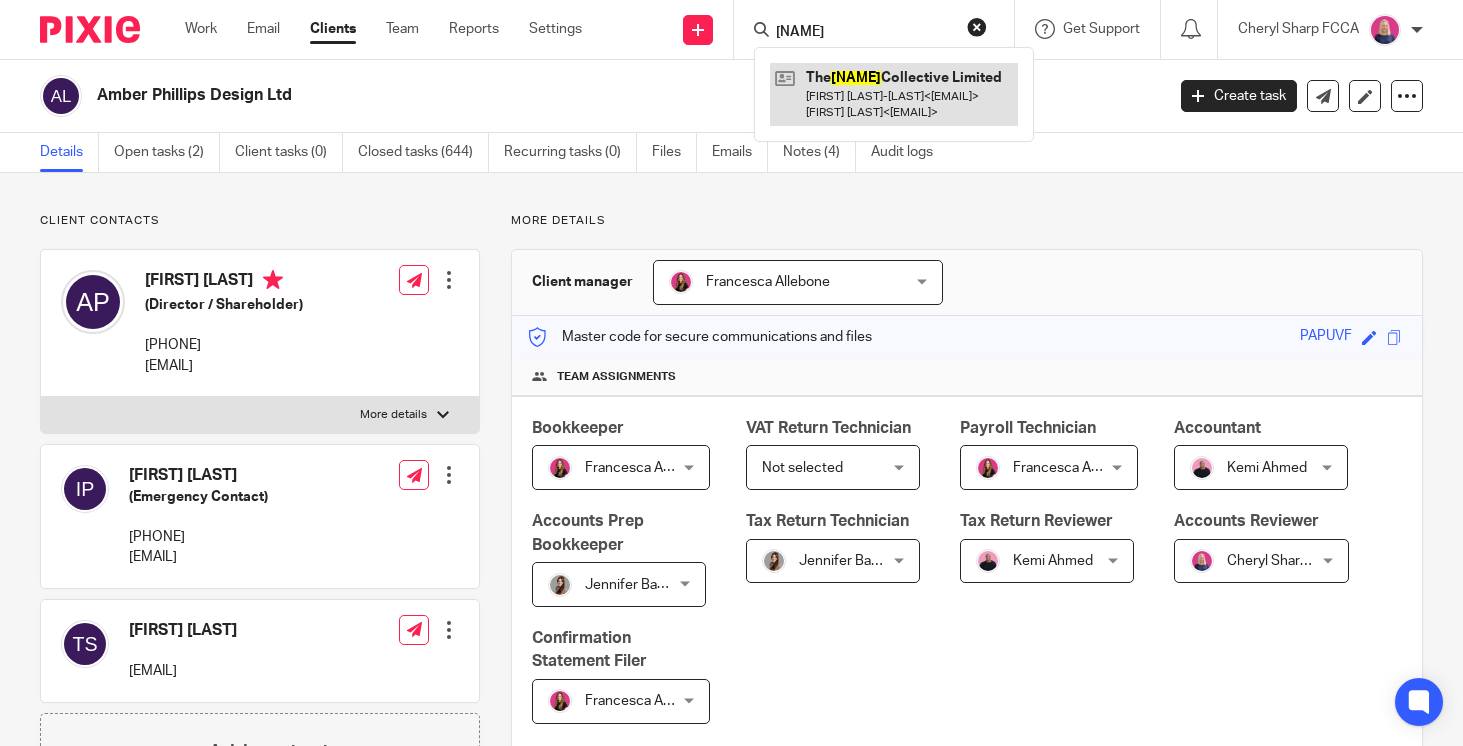 type on "jpp" 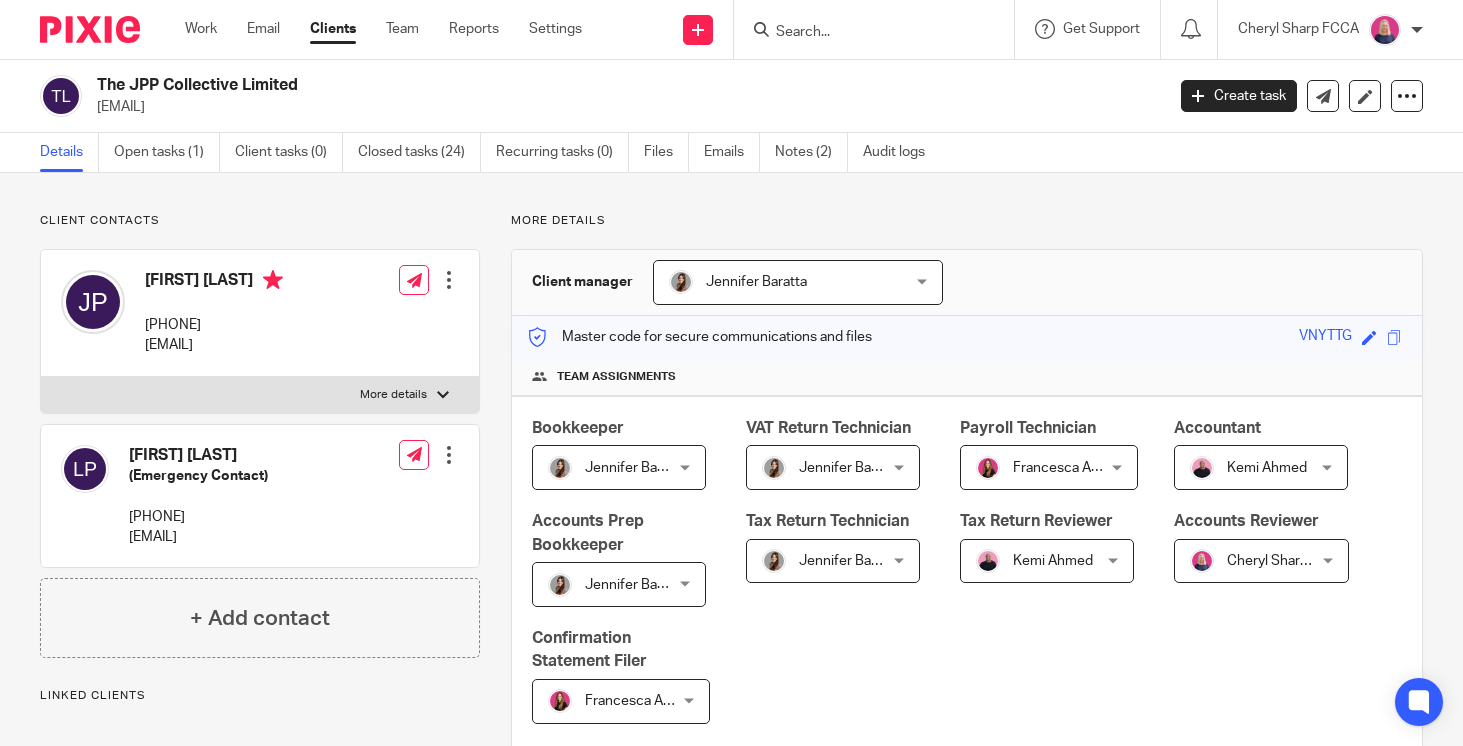 scroll, scrollTop: 0, scrollLeft: 0, axis: both 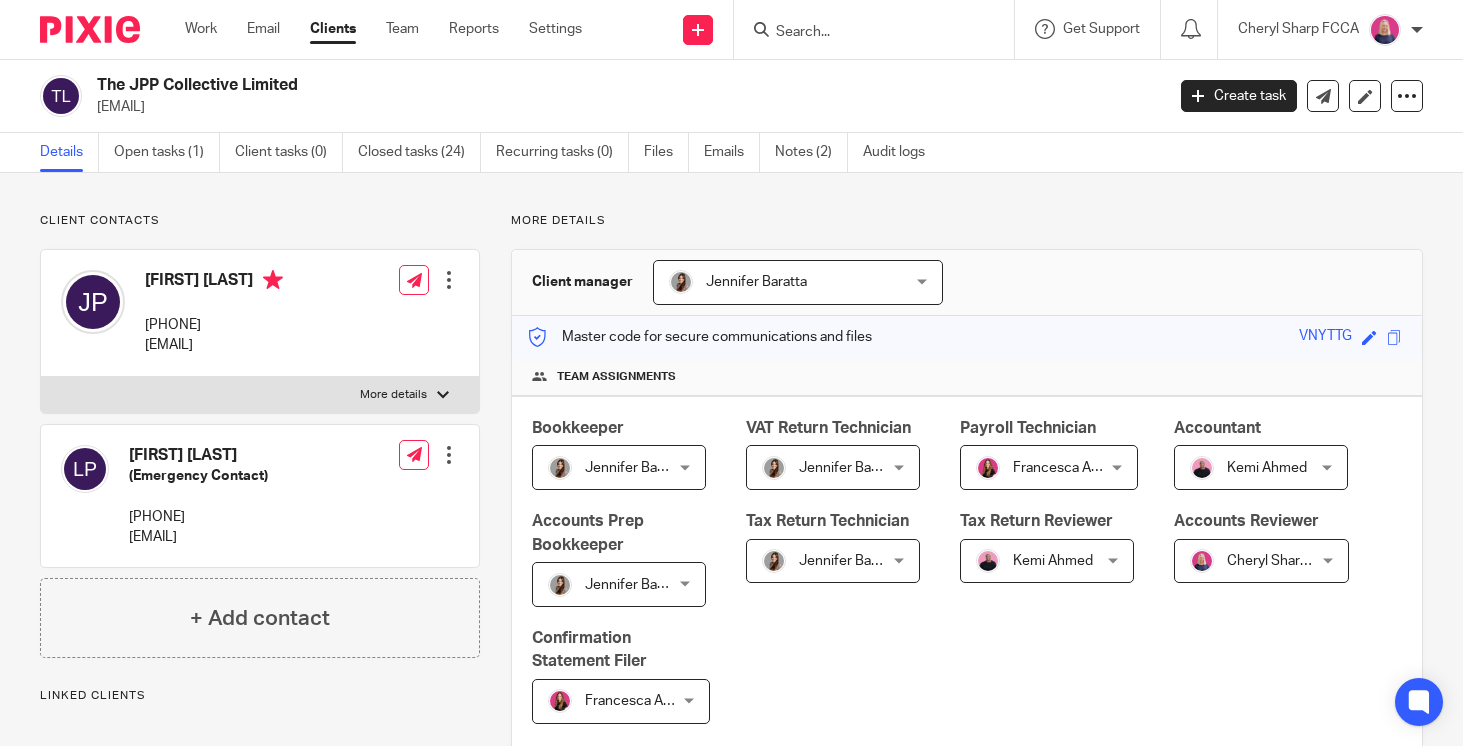 click on "Clients" at bounding box center (333, 29) 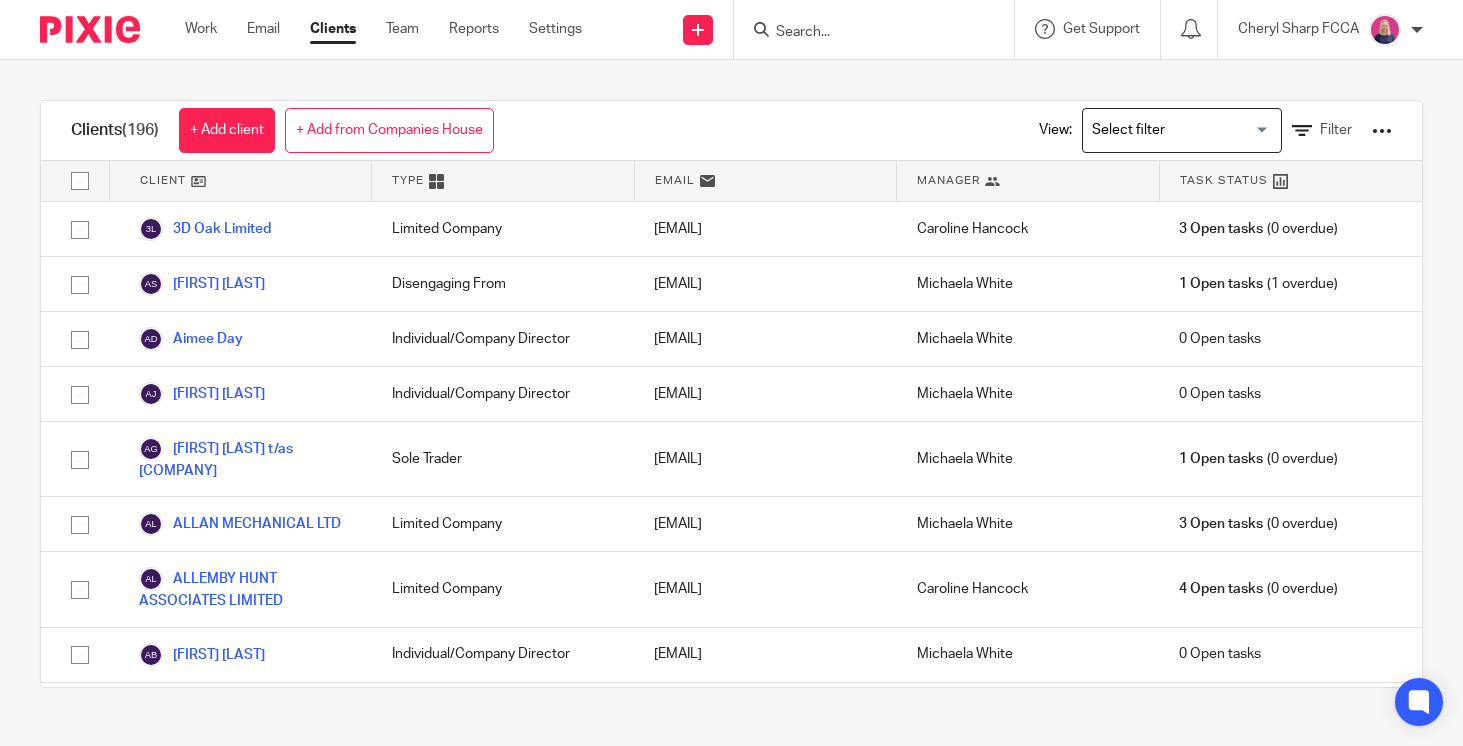 scroll, scrollTop: 0, scrollLeft: 0, axis: both 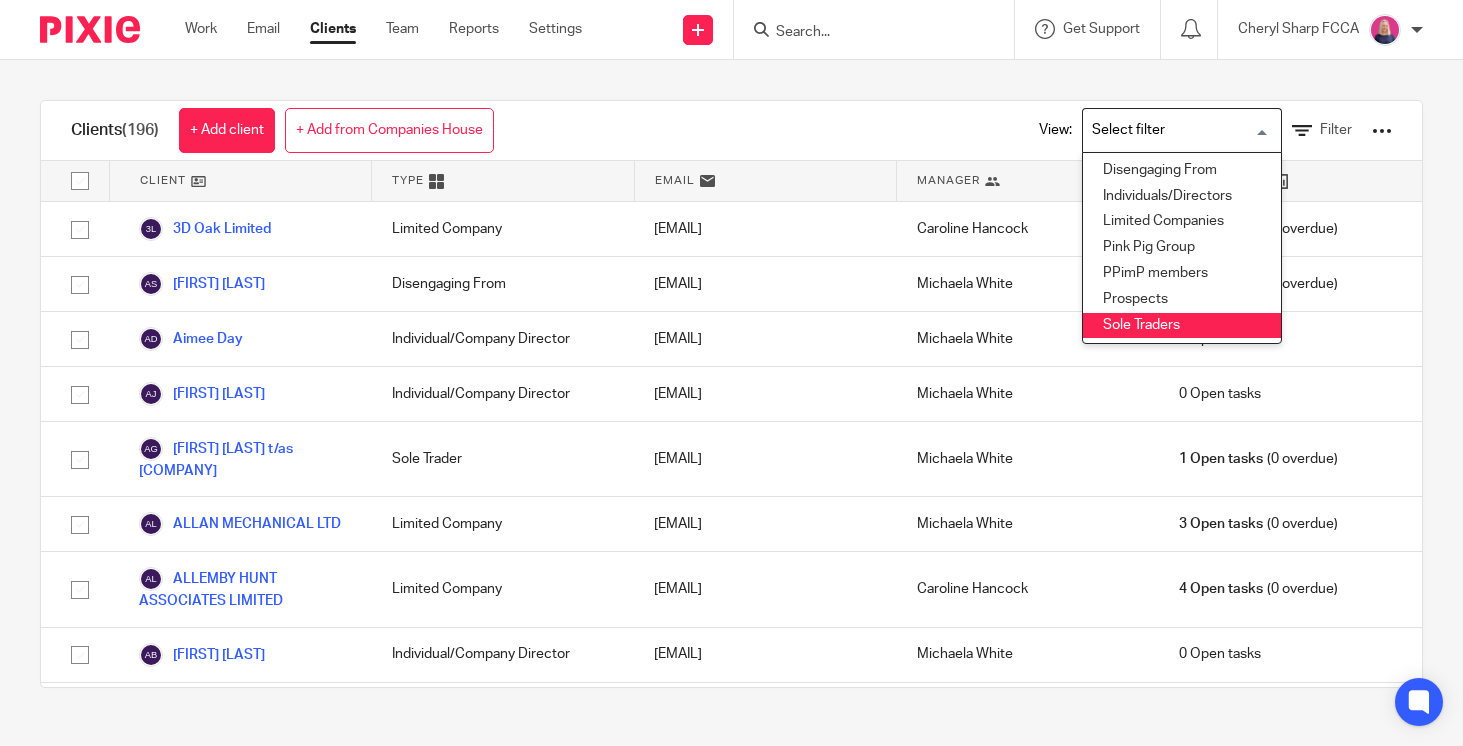 click on "Sole Traders" at bounding box center (1182, 326) 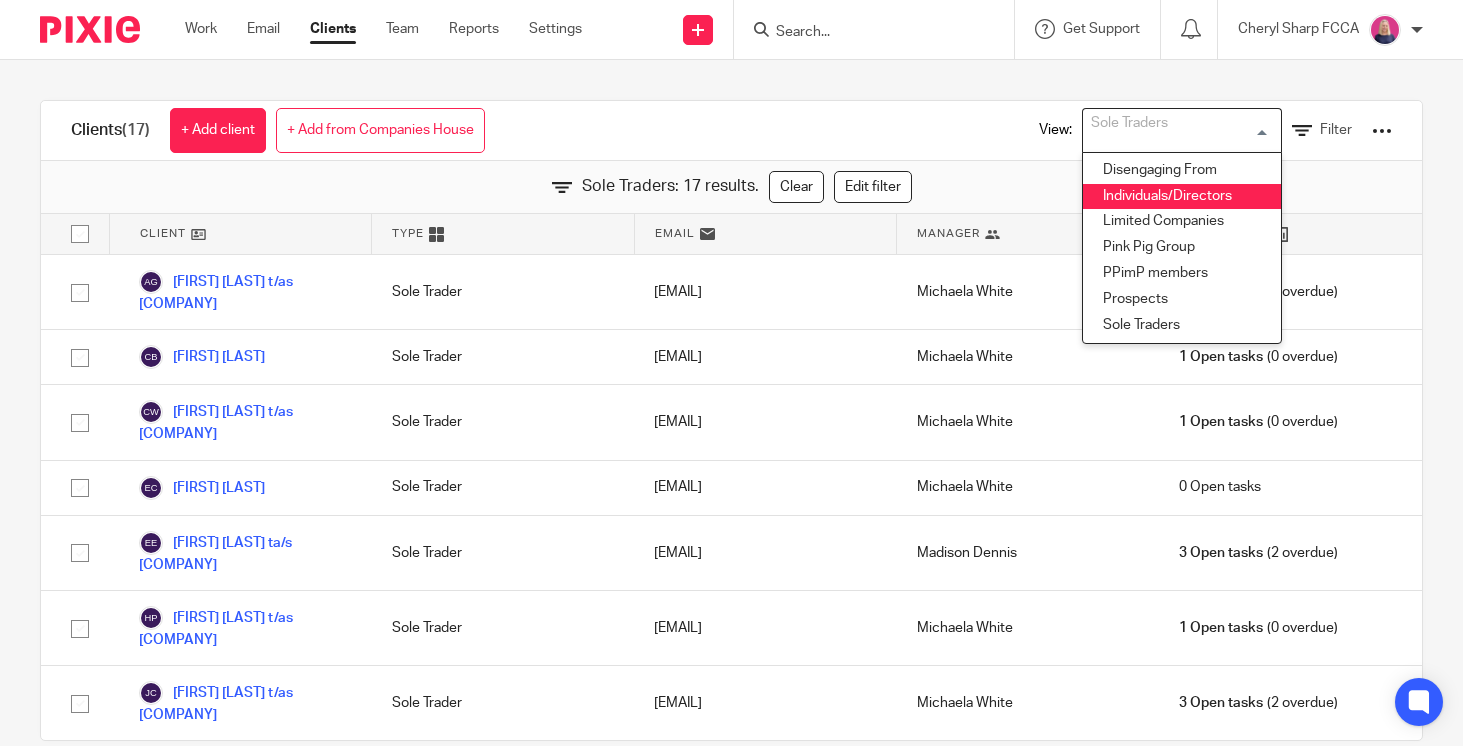 click on "Individuals/Directors" at bounding box center (1182, 197) 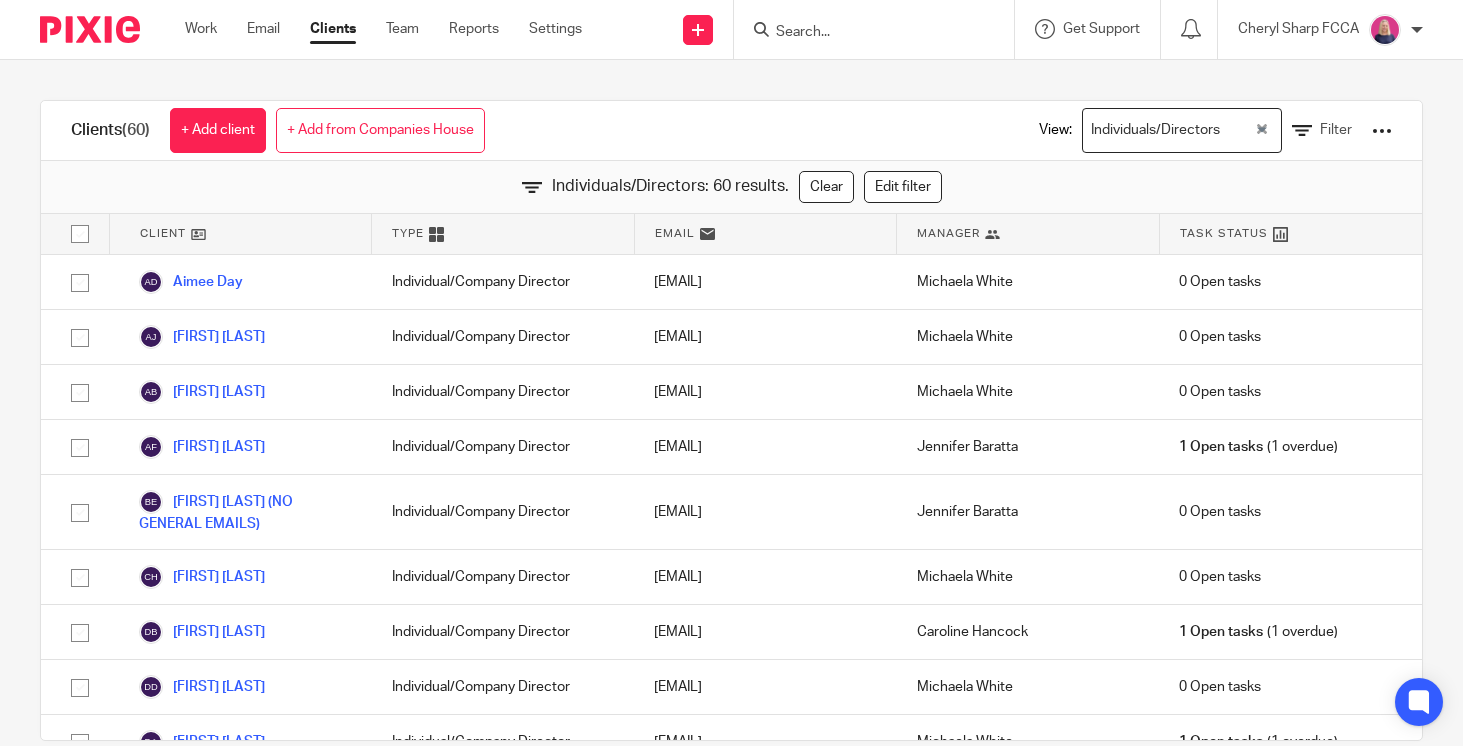 click at bounding box center (90, 29) 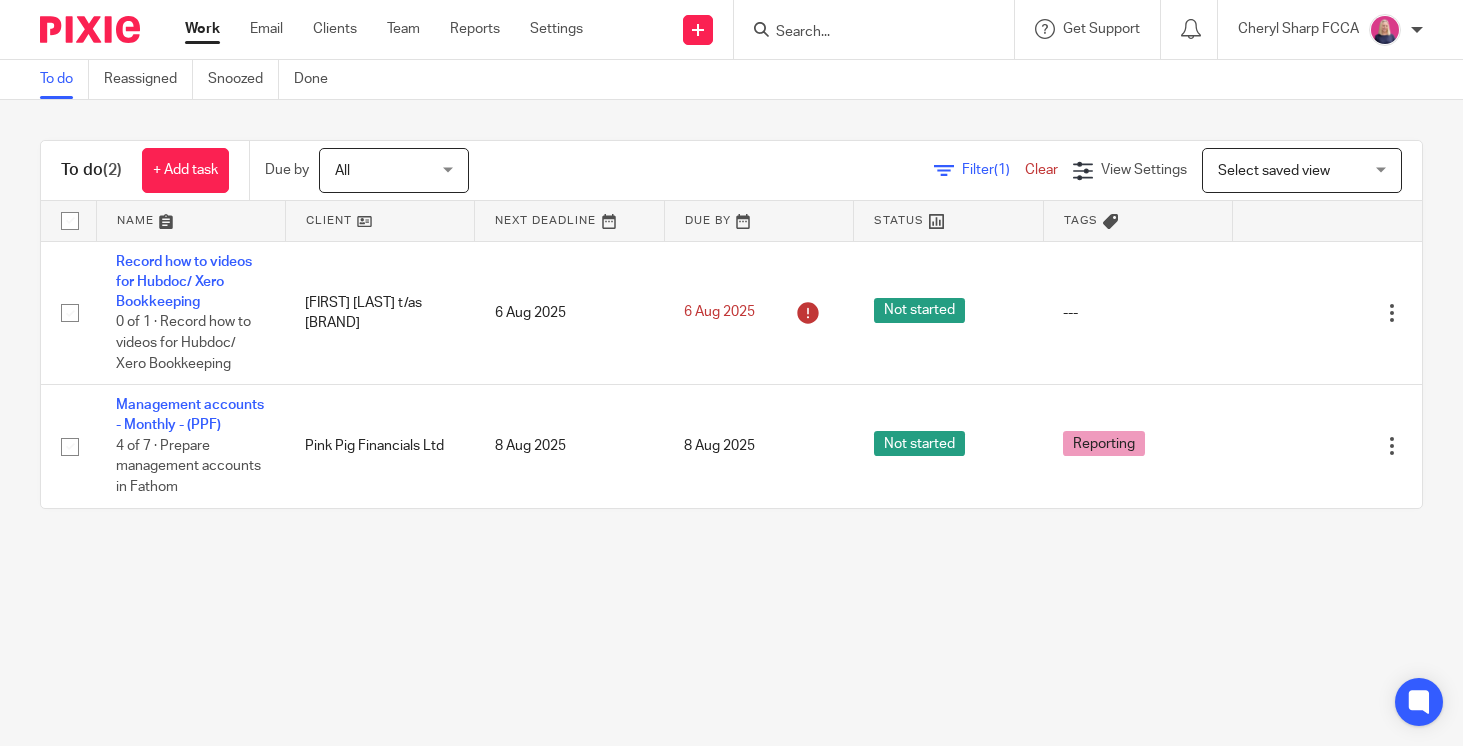 scroll, scrollTop: 0, scrollLeft: 0, axis: both 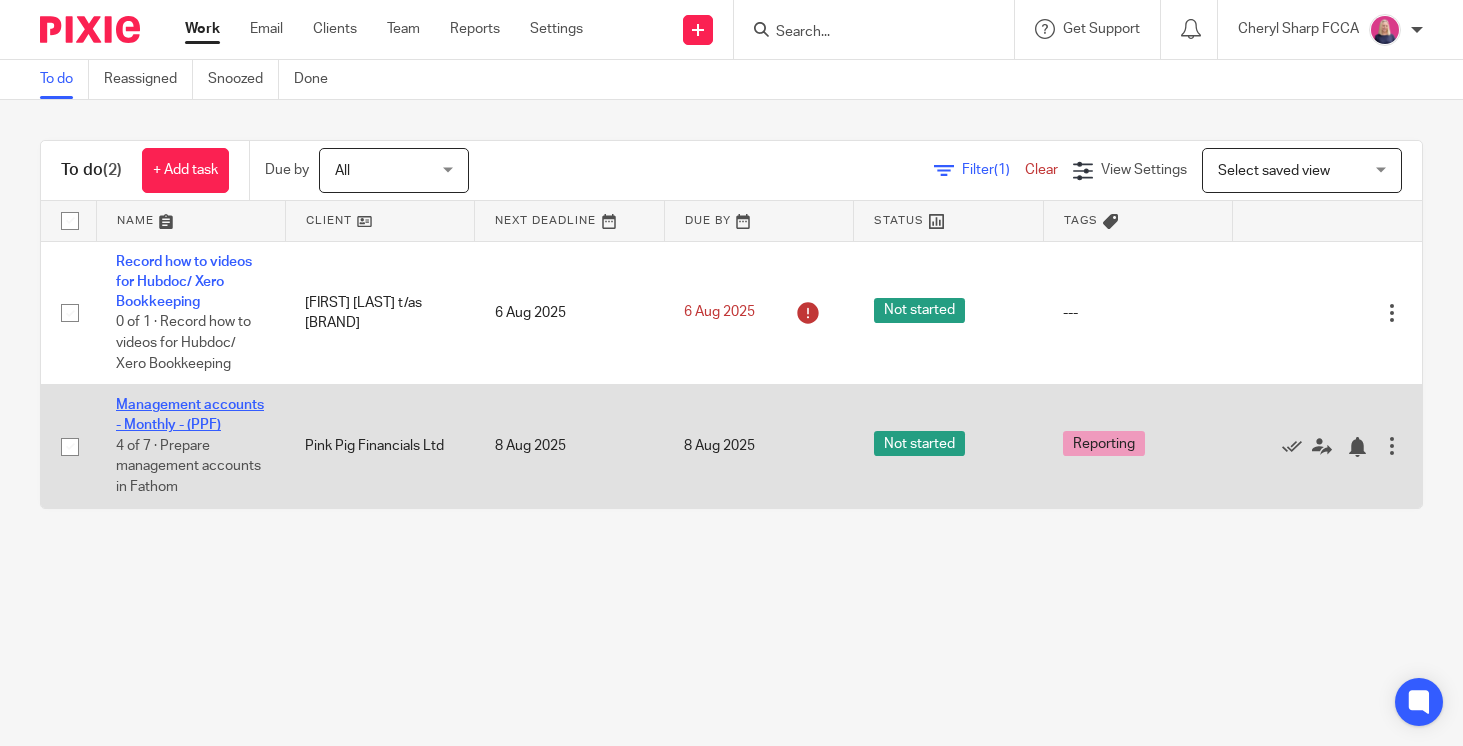 click on "Management accounts - Monthly - (PPF)" at bounding box center (190, 415) 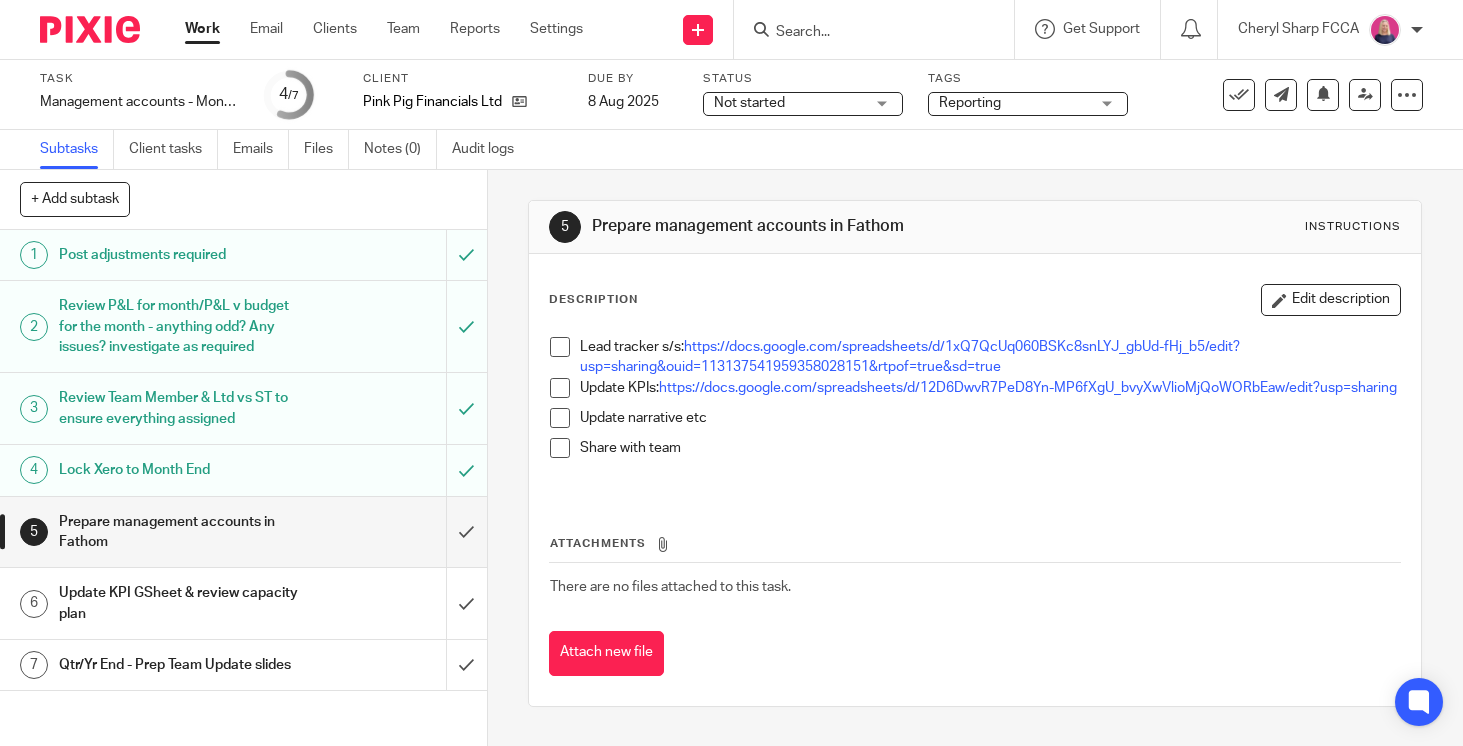 scroll, scrollTop: 0, scrollLeft: 0, axis: both 